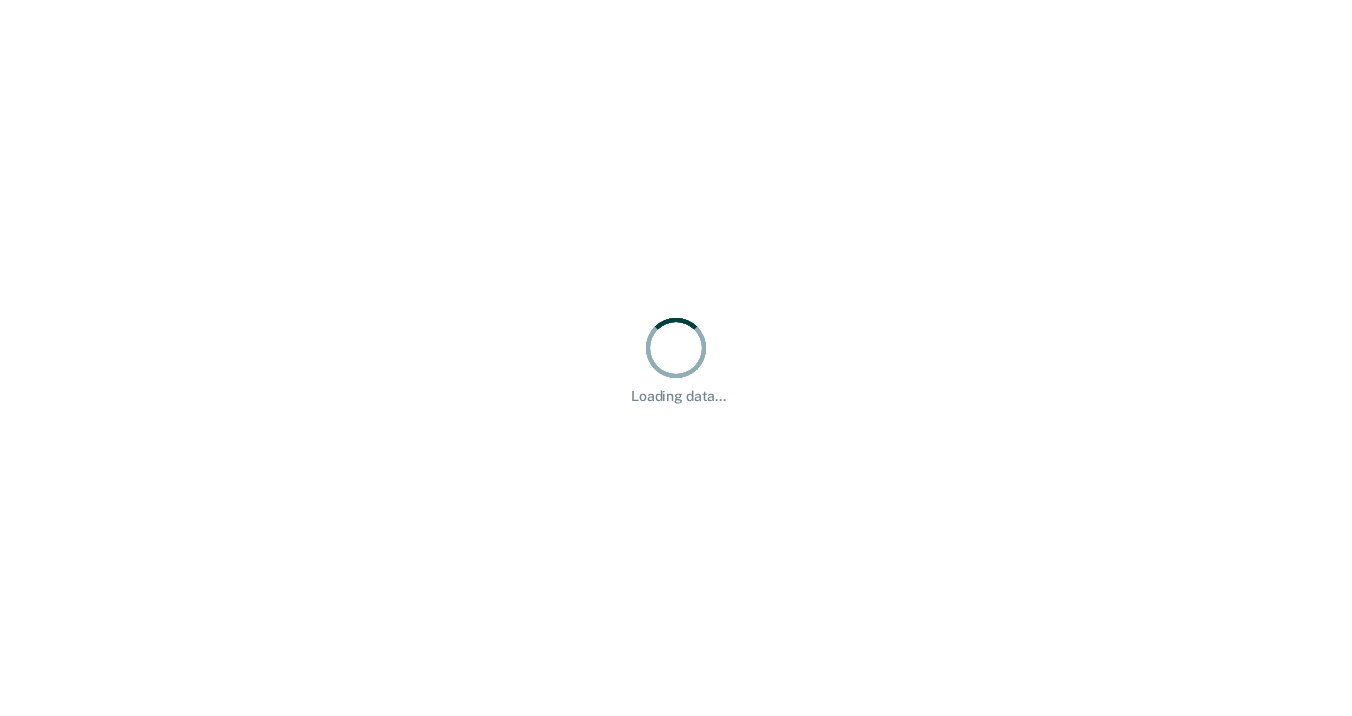 scroll, scrollTop: 0, scrollLeft: 0, axis: both 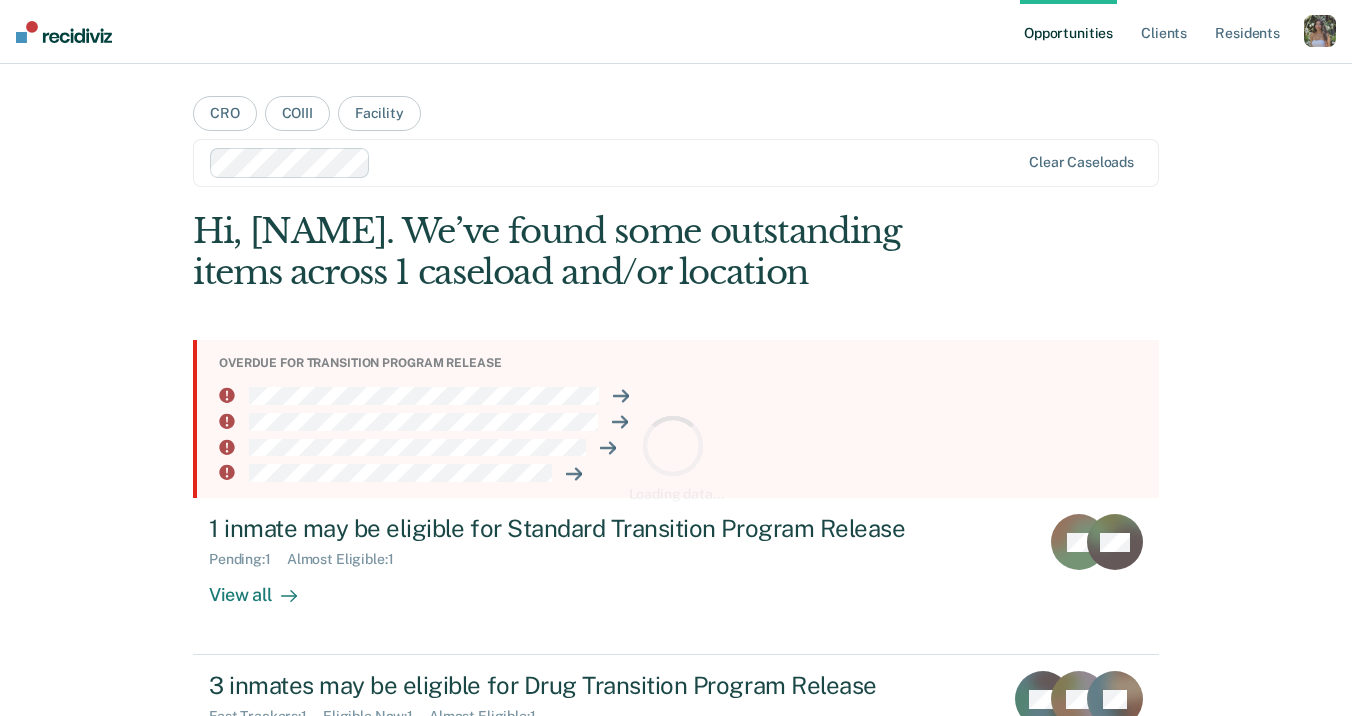 click at bounding box center (1320, 31) 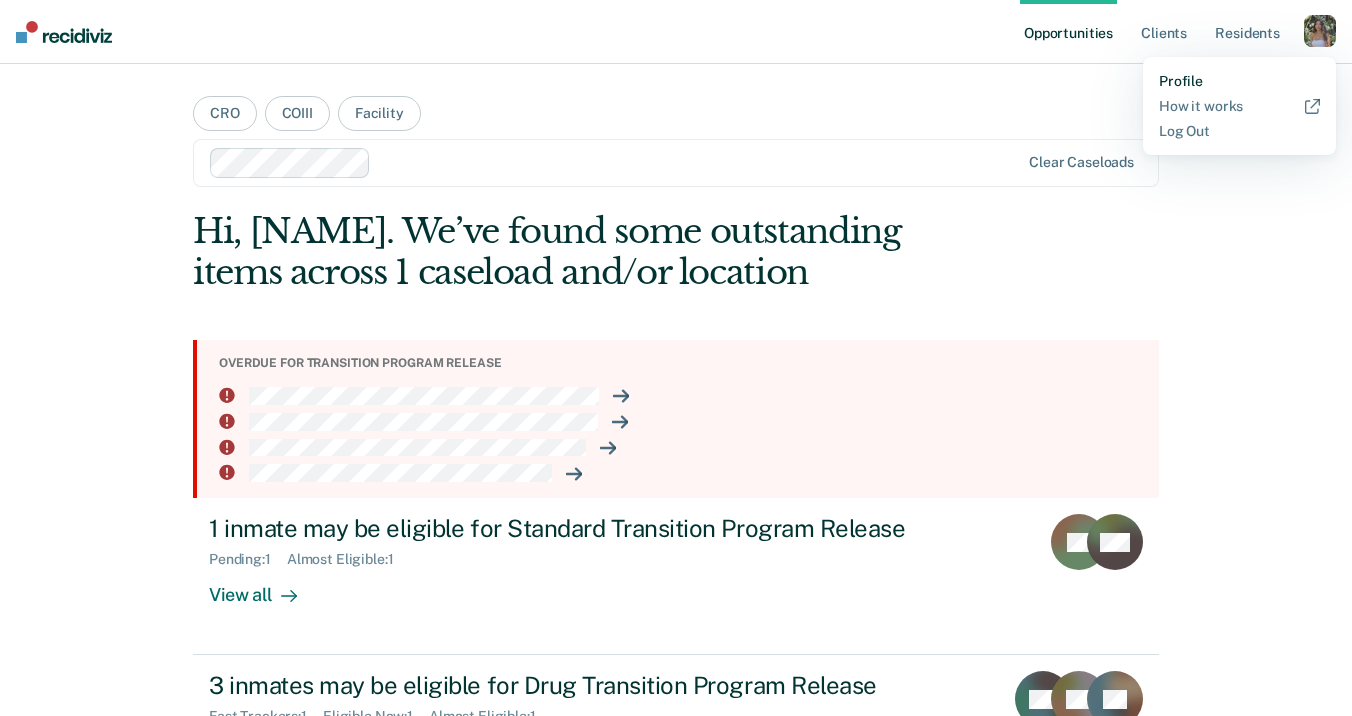 click on "Profile" at bounding box center [1239, 81] 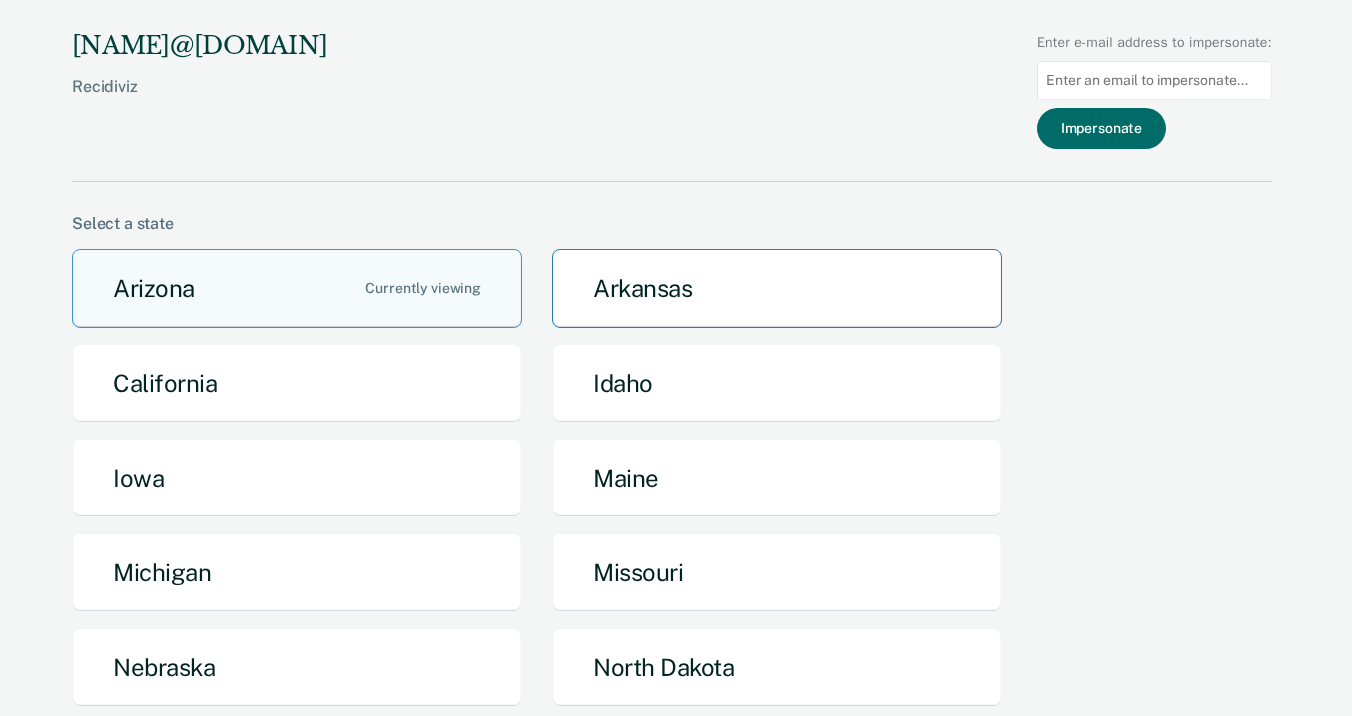 scroll, scrollTop: 137, scrollLeft: 0, axis: vertical 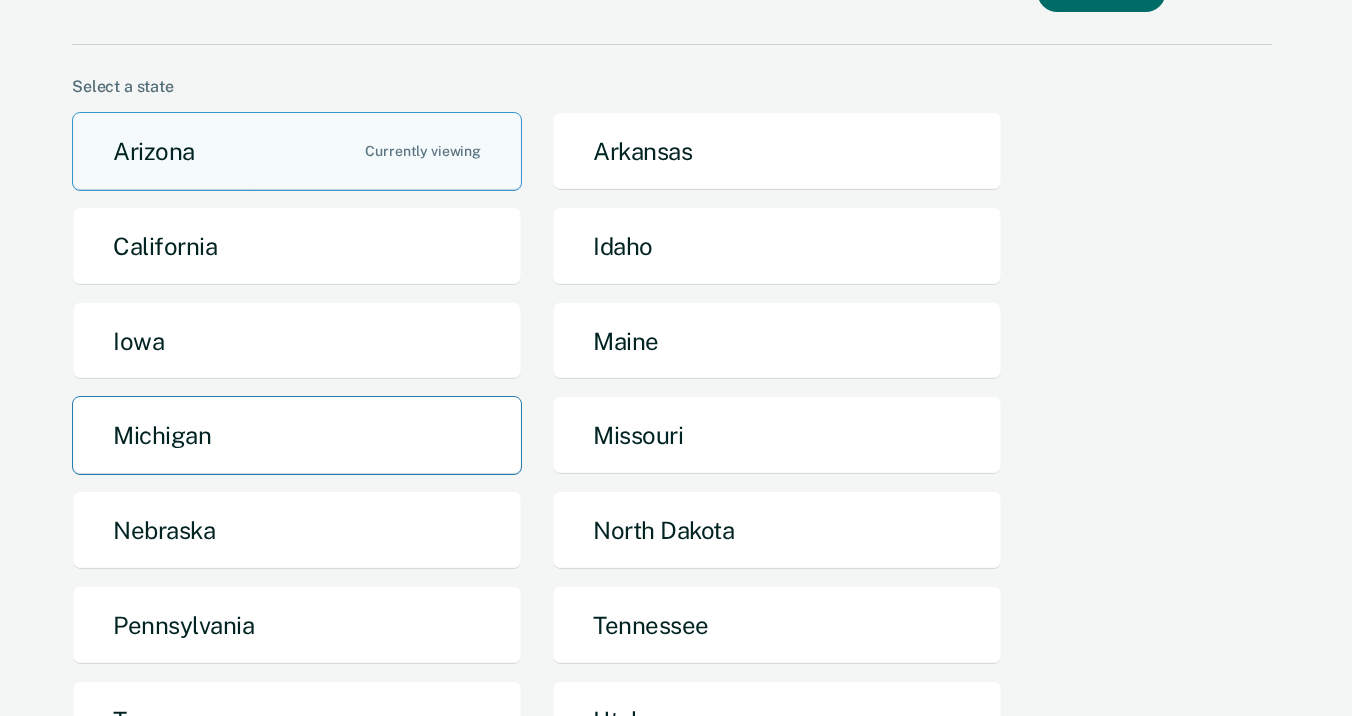 click on "Michigan" at bounding box center [297, 435] 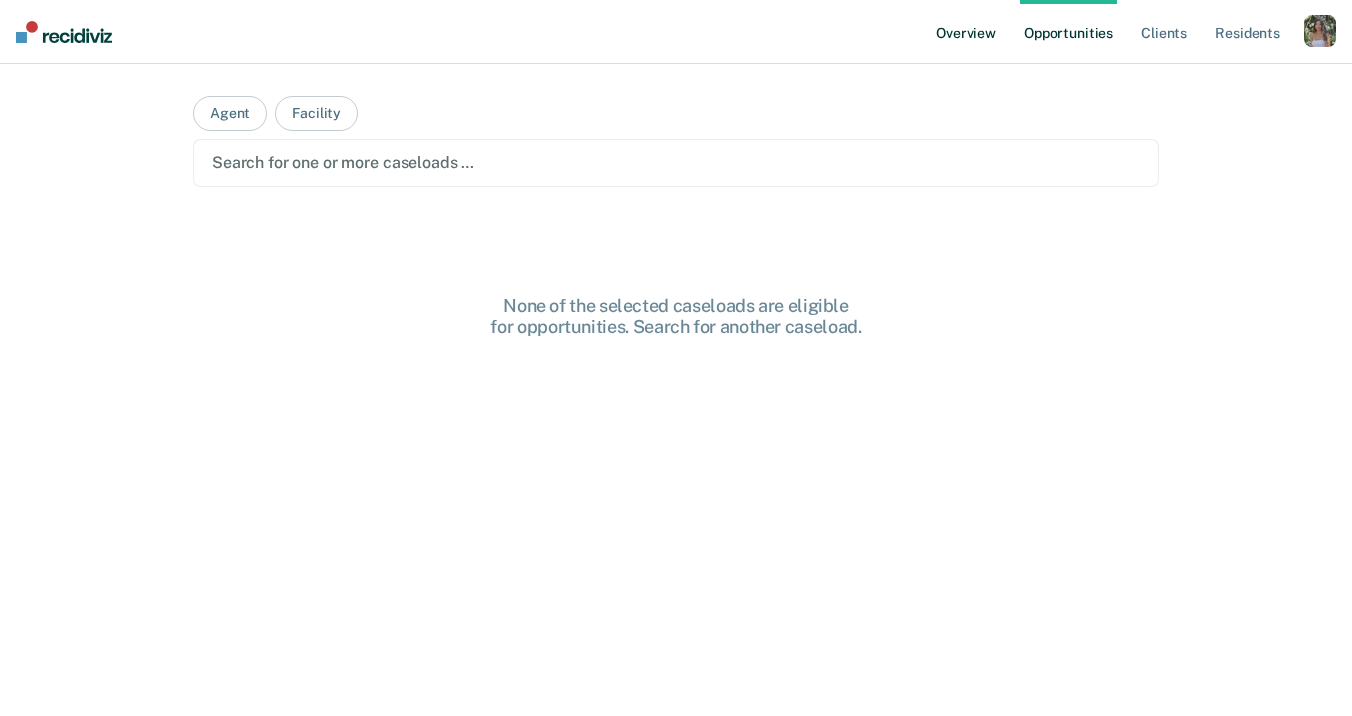 click on "Overview" at bounding box center [966, 32] 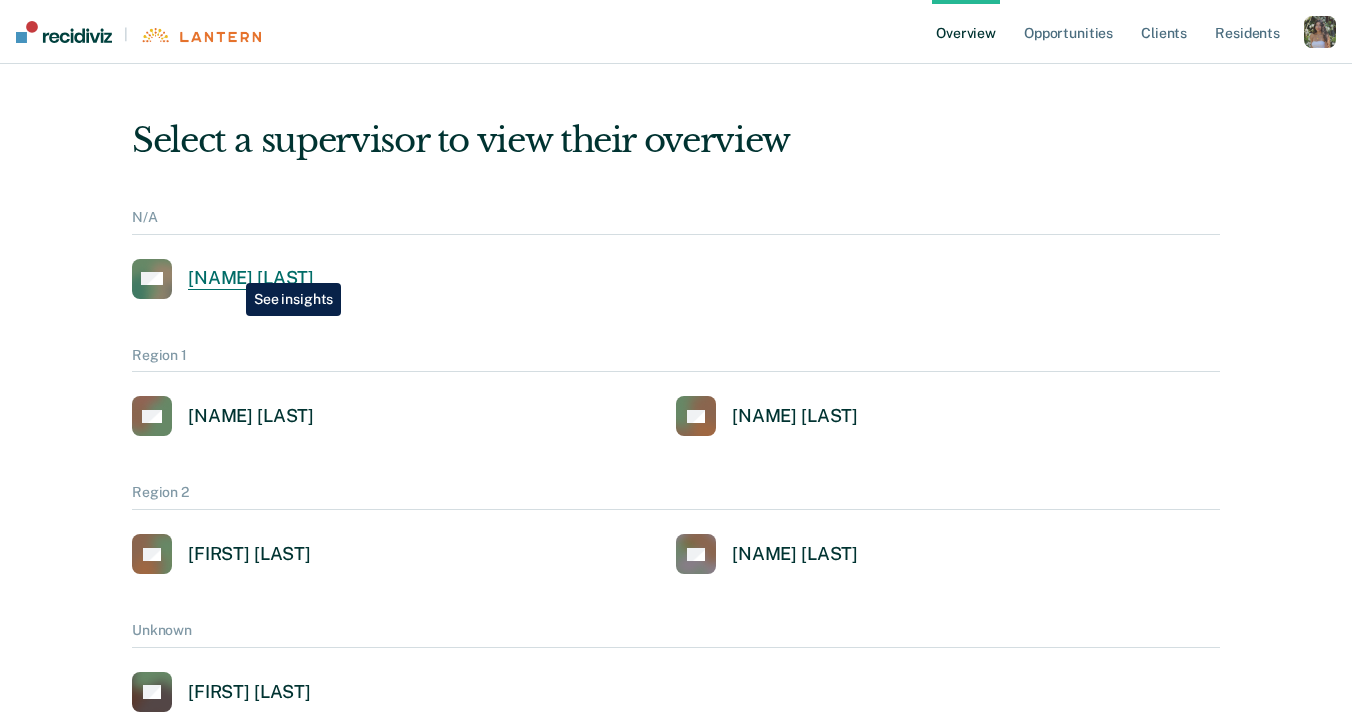 click on "[NAME] [LAST]" at bounding box center [251, 278] 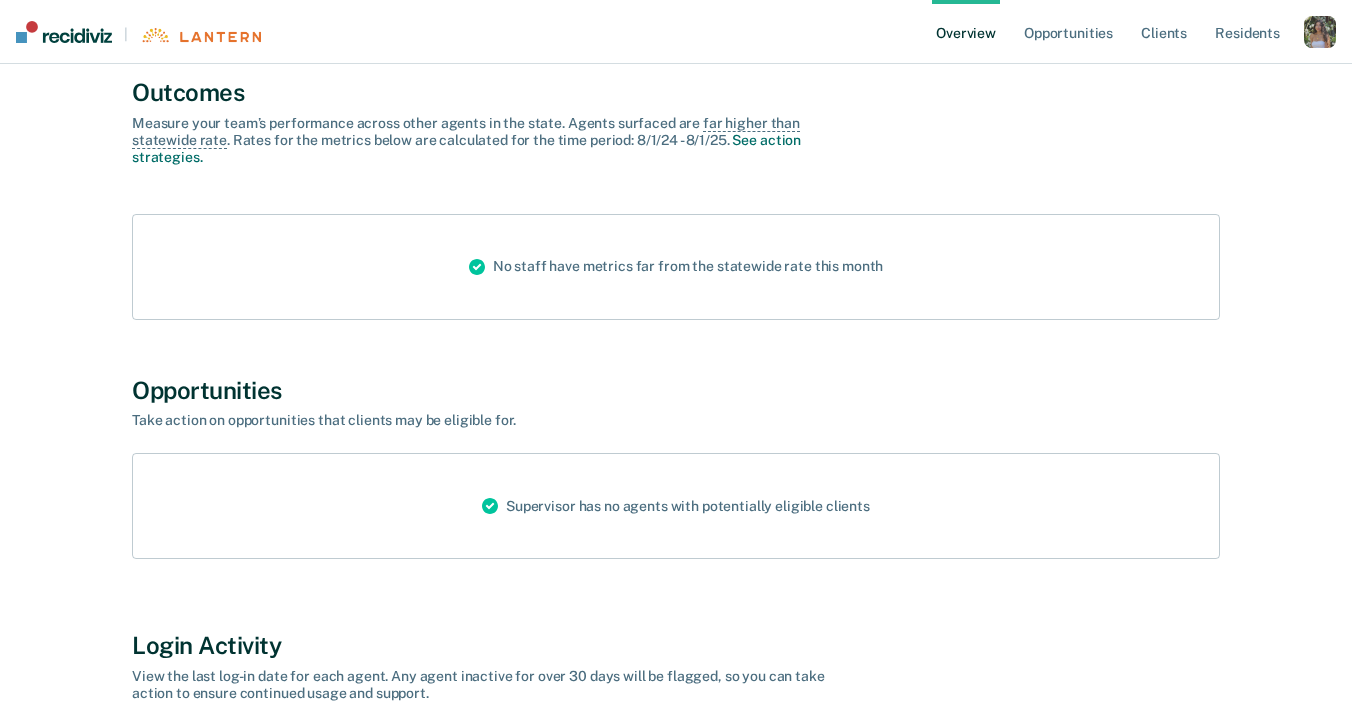 scroll, scrollTop: 285, scrollLeft: 0, axis: vertical 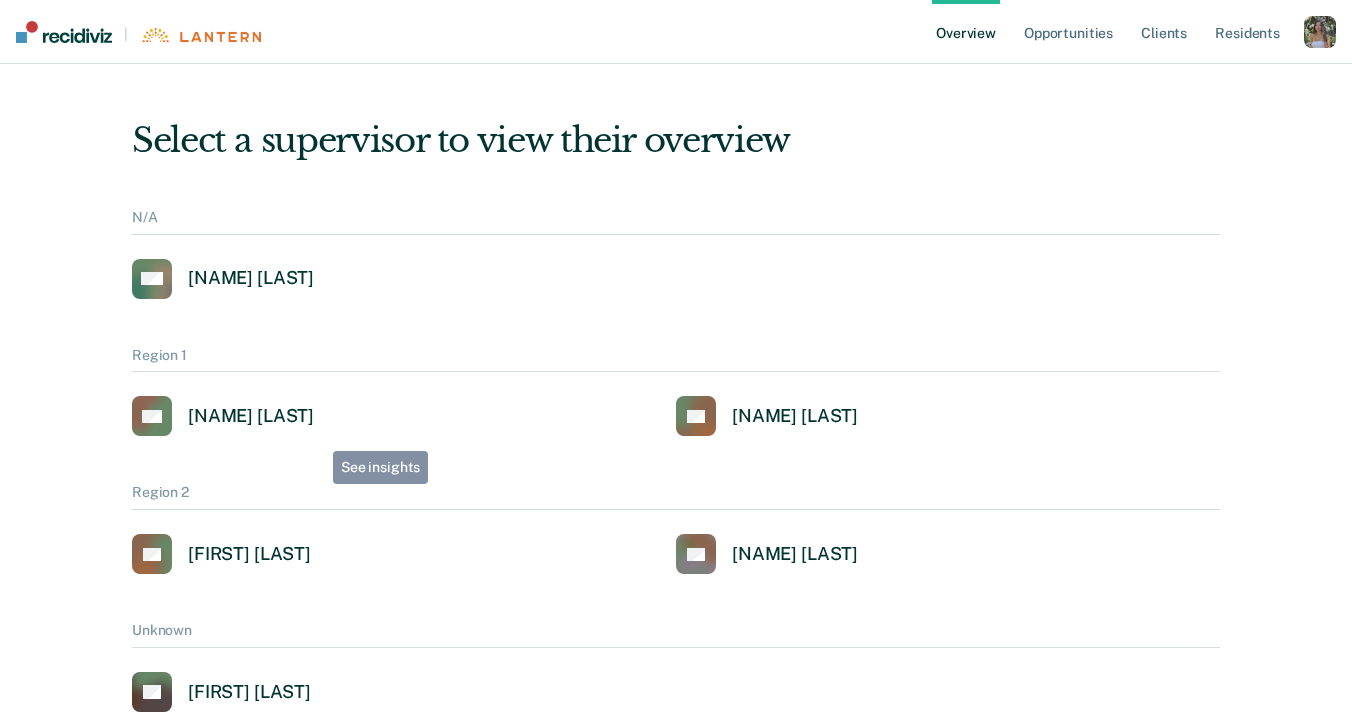 click on "Select a supervisor to view their overview N/A CM [NAME] [LAST] Region 1 AG [NAME] [LAST] RS [NAME] [LAST] Region 2 CT [NAME] [LAST] DL [NAME] [LAST] Unknown JW [NAME] [LAST]" at bounding box center [676, 400] 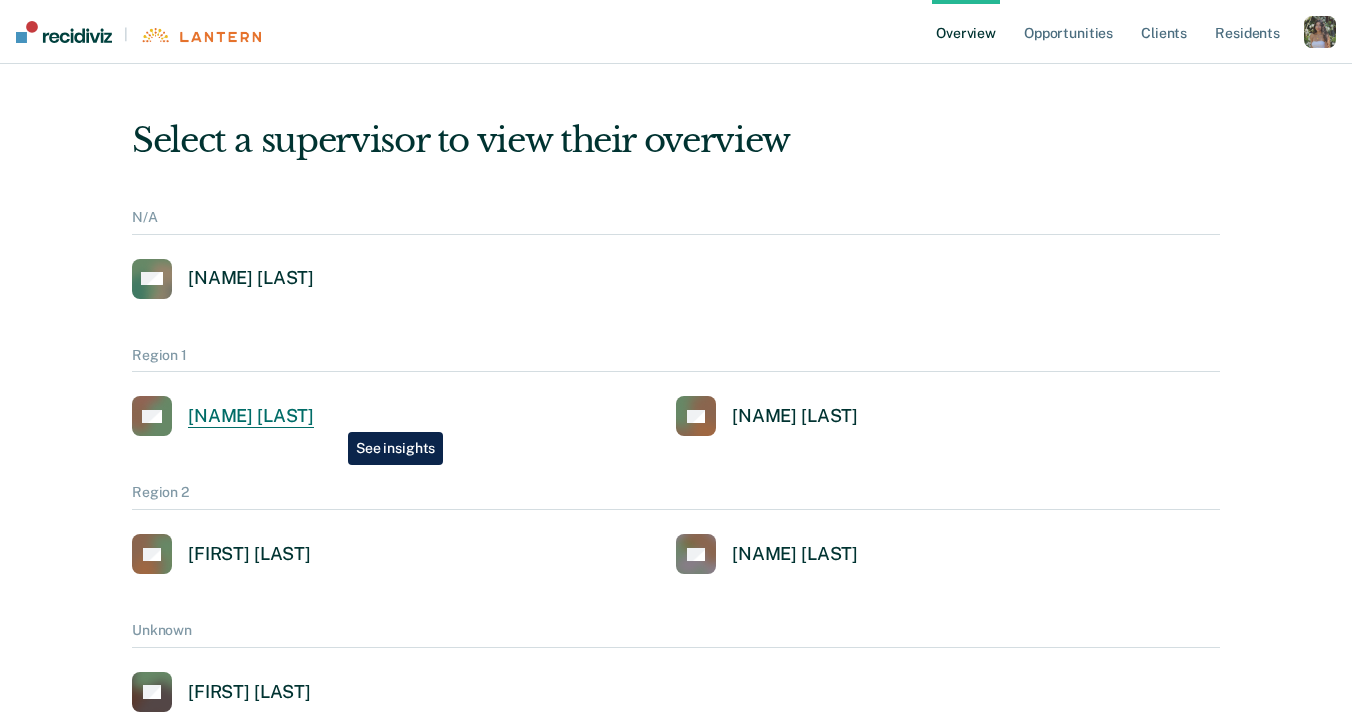 click on "[NAME] [LAST]" at bounding box center [251, 416] 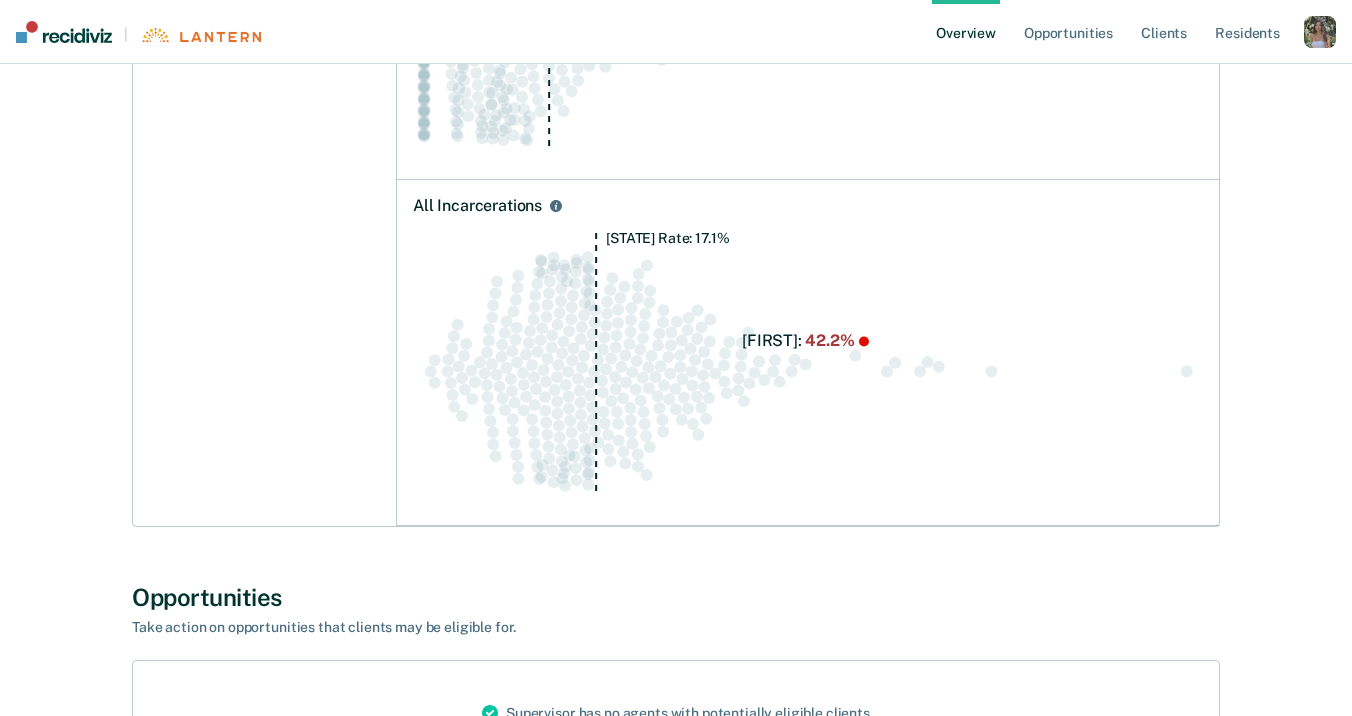 scroll, scrollTop: 0, scrollLeft: 0, axis: both 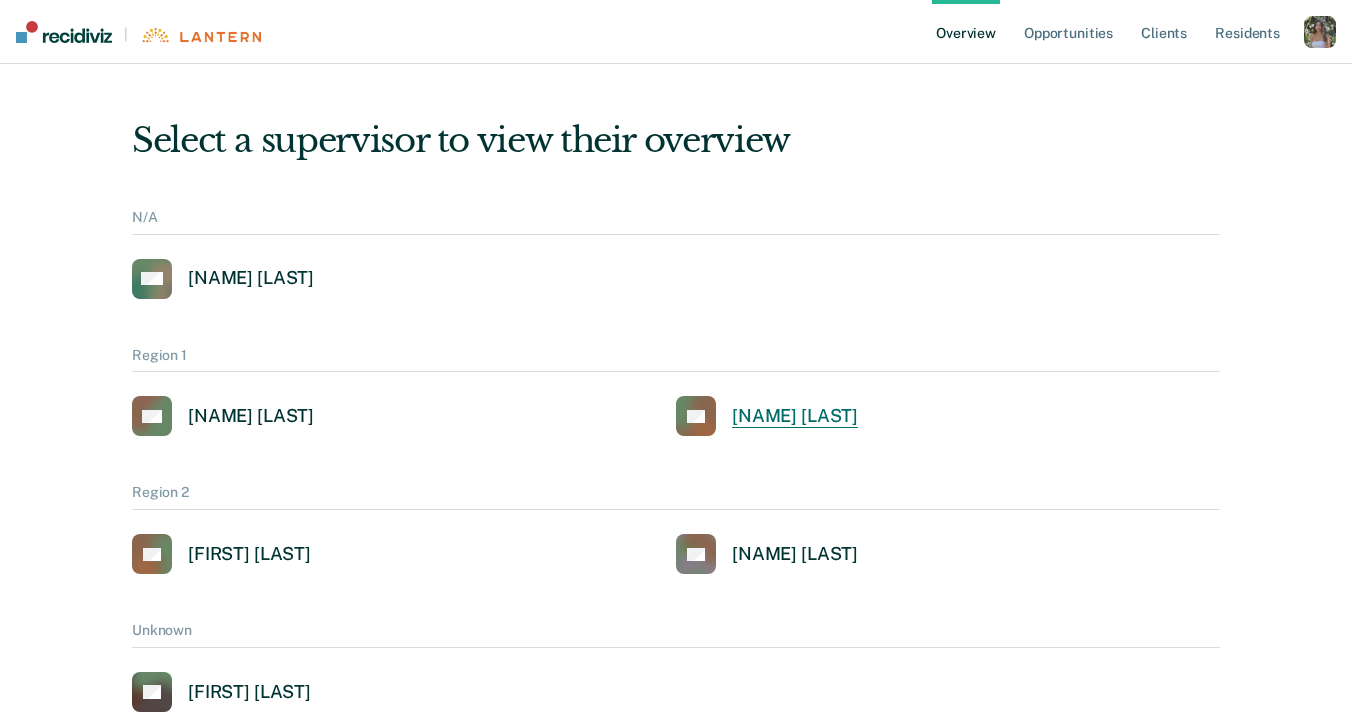 click on "[NAME] [LAST]" at bounding box center (795, 416) 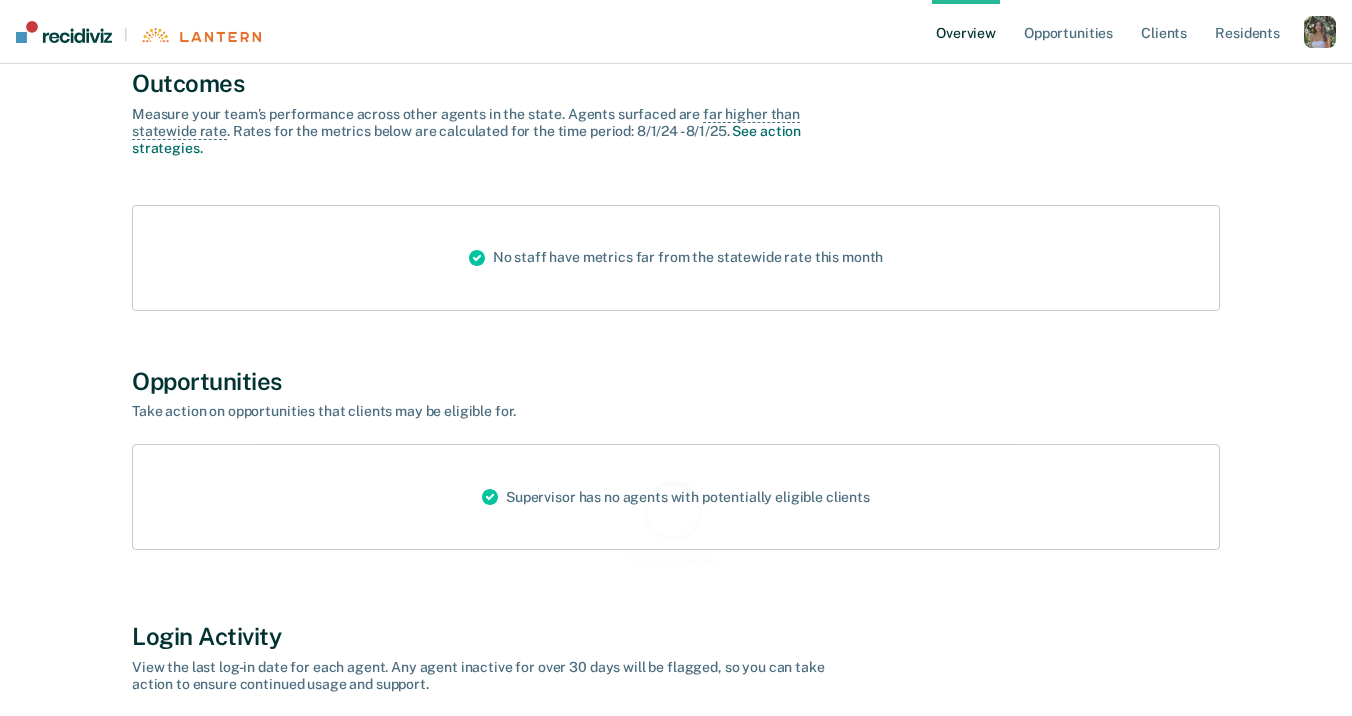 scroll, scrollTop: 217, scrollLeft: 0, axis: vertical 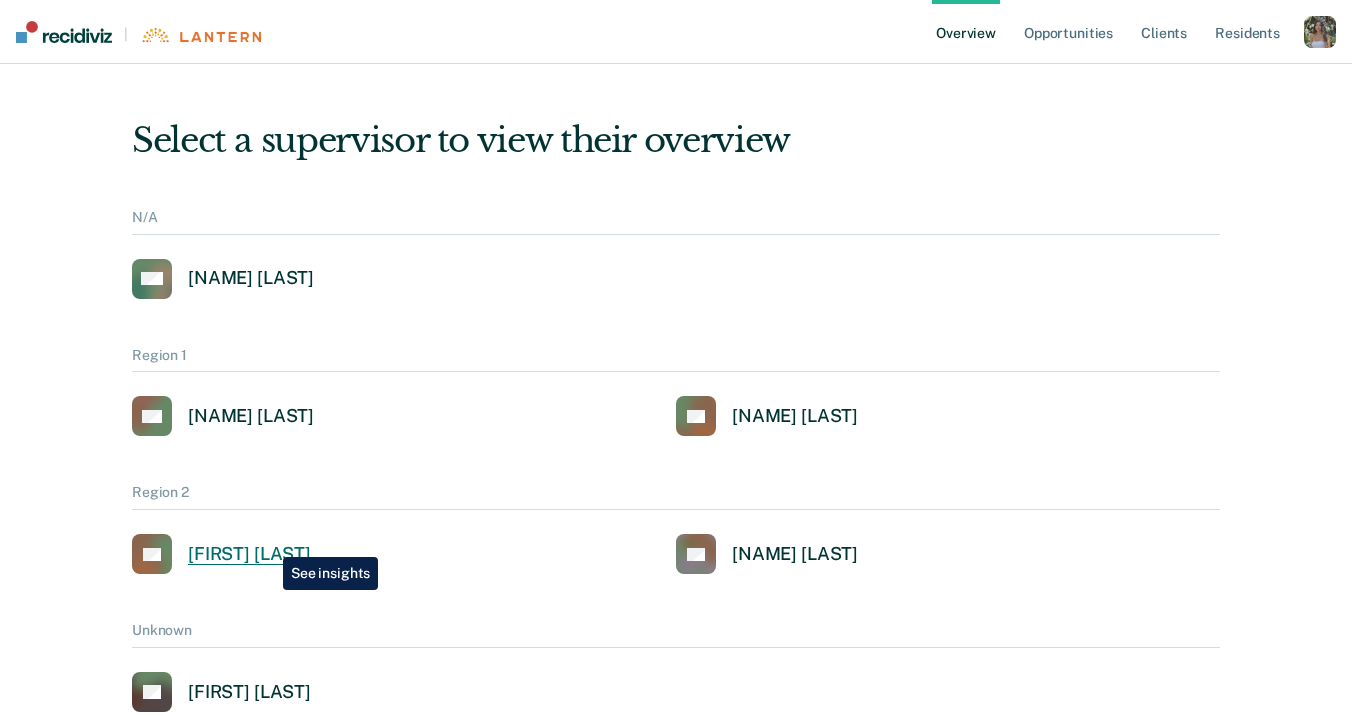 click on "[FIRST] [LAST]" at bounding box center [249, 554] 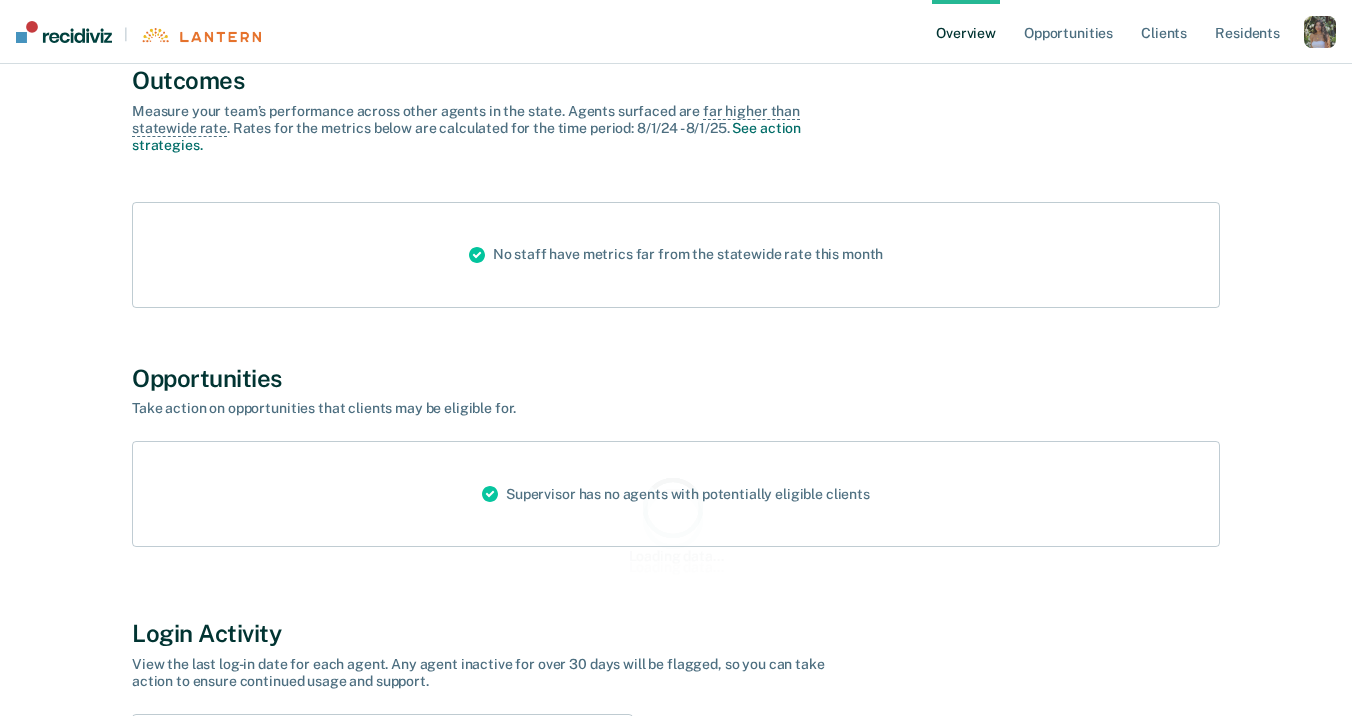 scroll, scrollTop: 311, scrollLeft: 0, axis: vertical 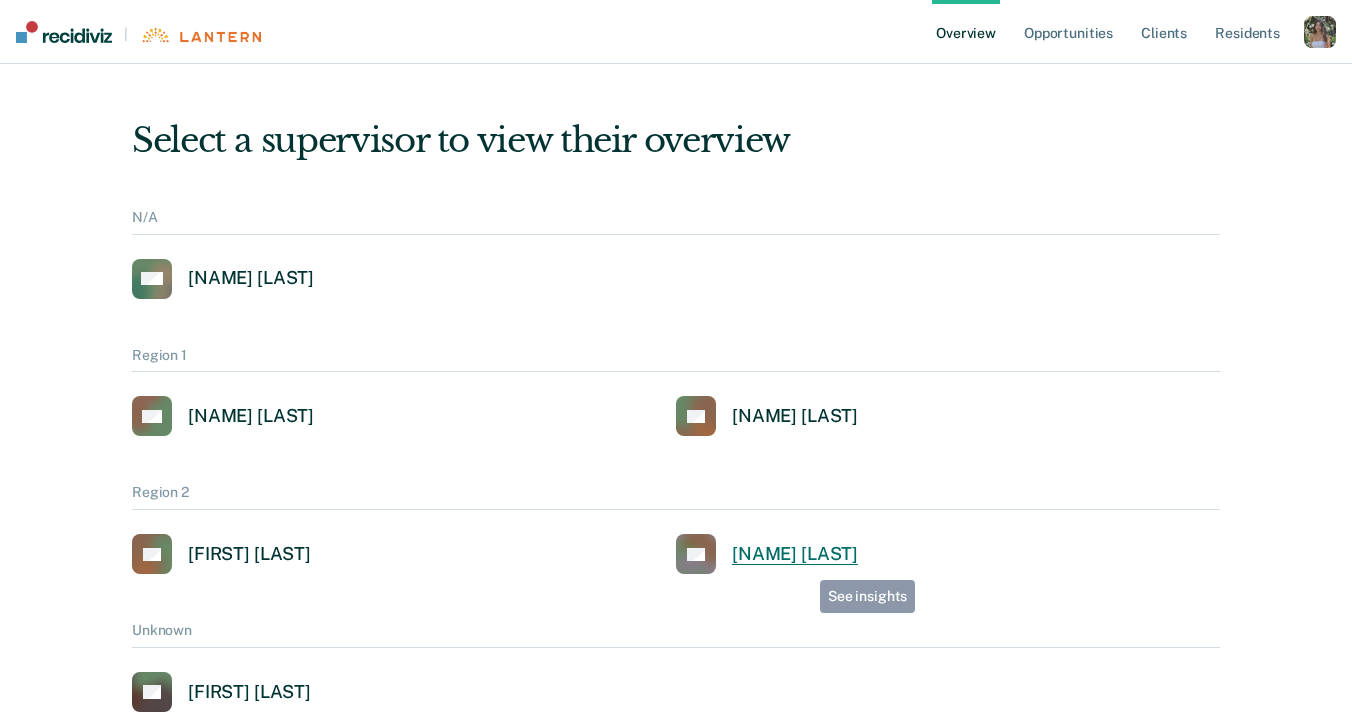 click on "[NAME] [LAST]" at bounding box center (795, 554) 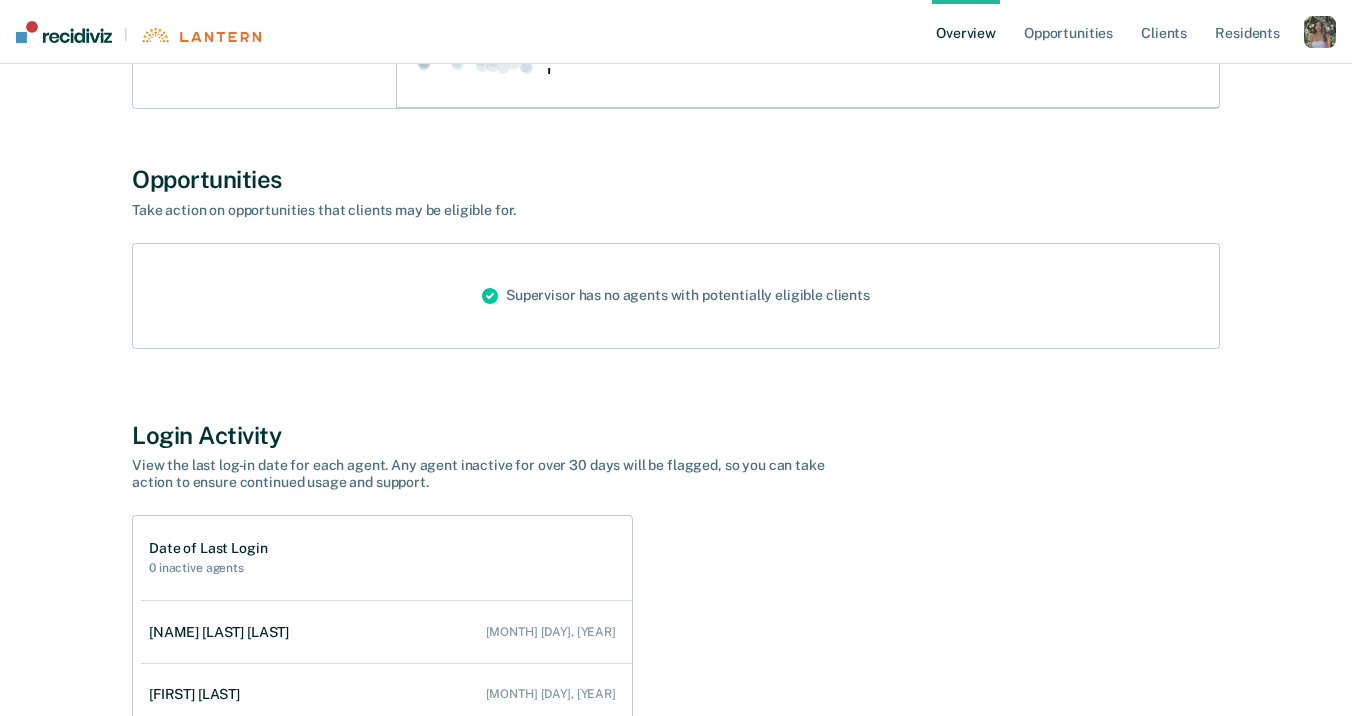 scroll, scrollTop: 752, scrollLeft: 0, axis: vertical 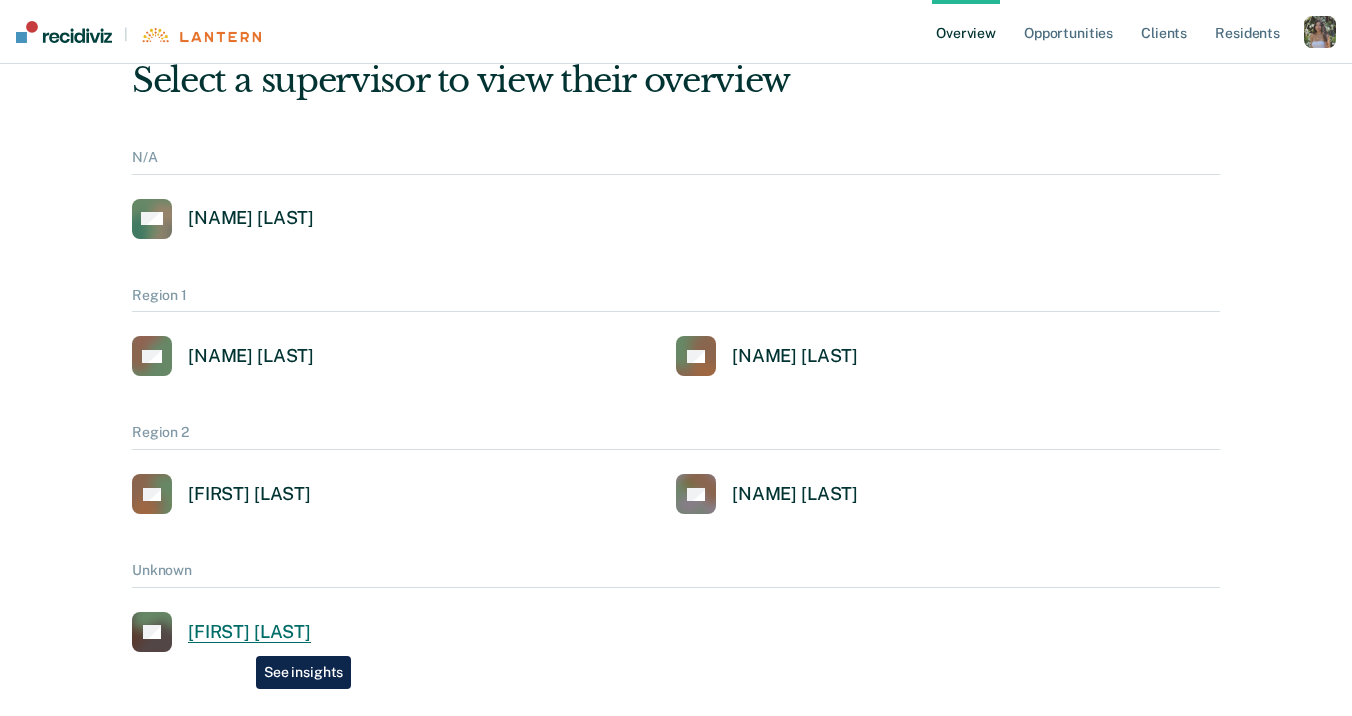 click on "[FIRST] [LAST]" at bounding box center [249, 632] 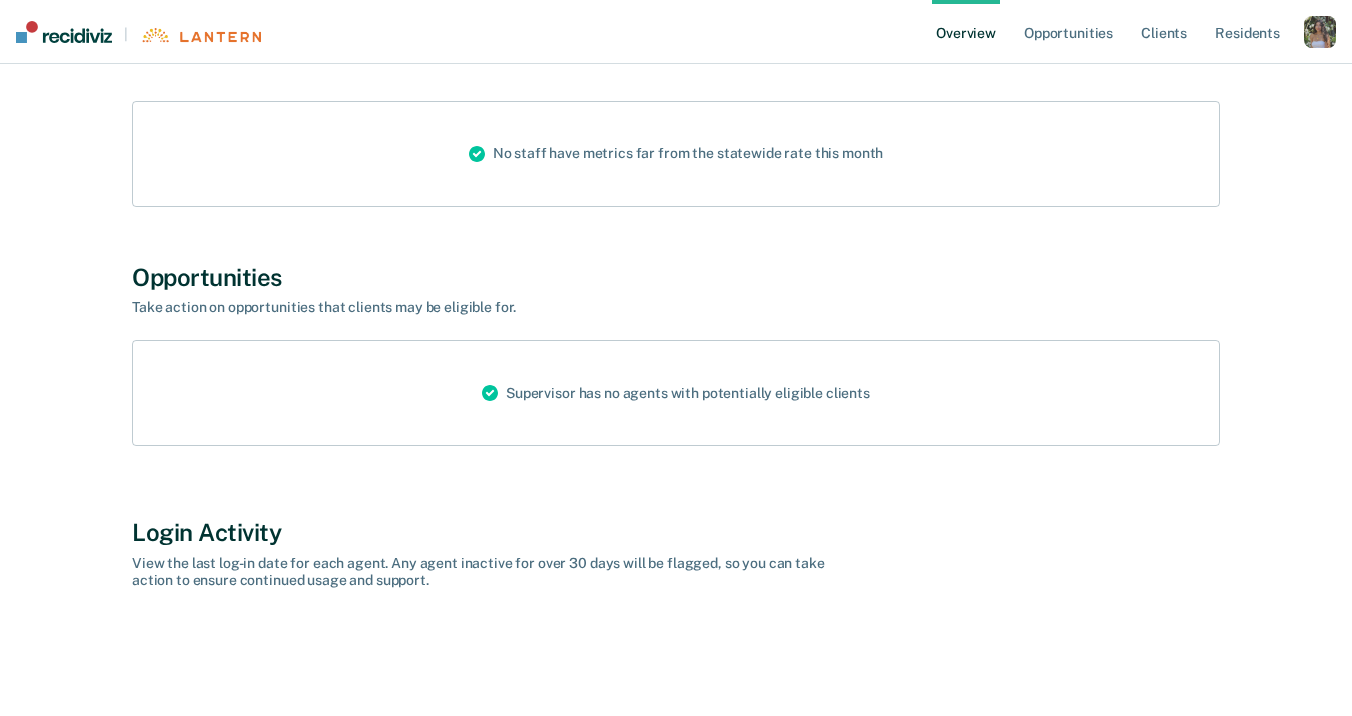 scroll, scrollTop: 0, scrollLeft: 0, axis: both 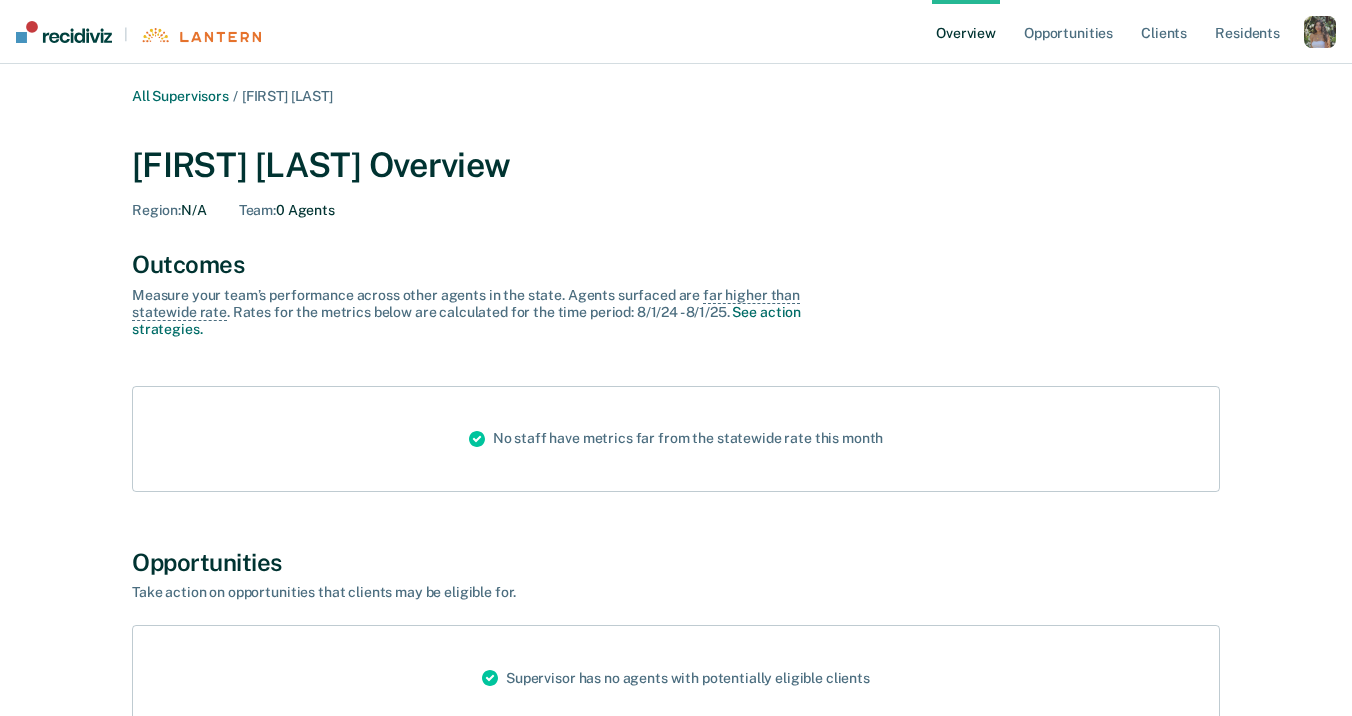 click at bounding box center (1320, 32) 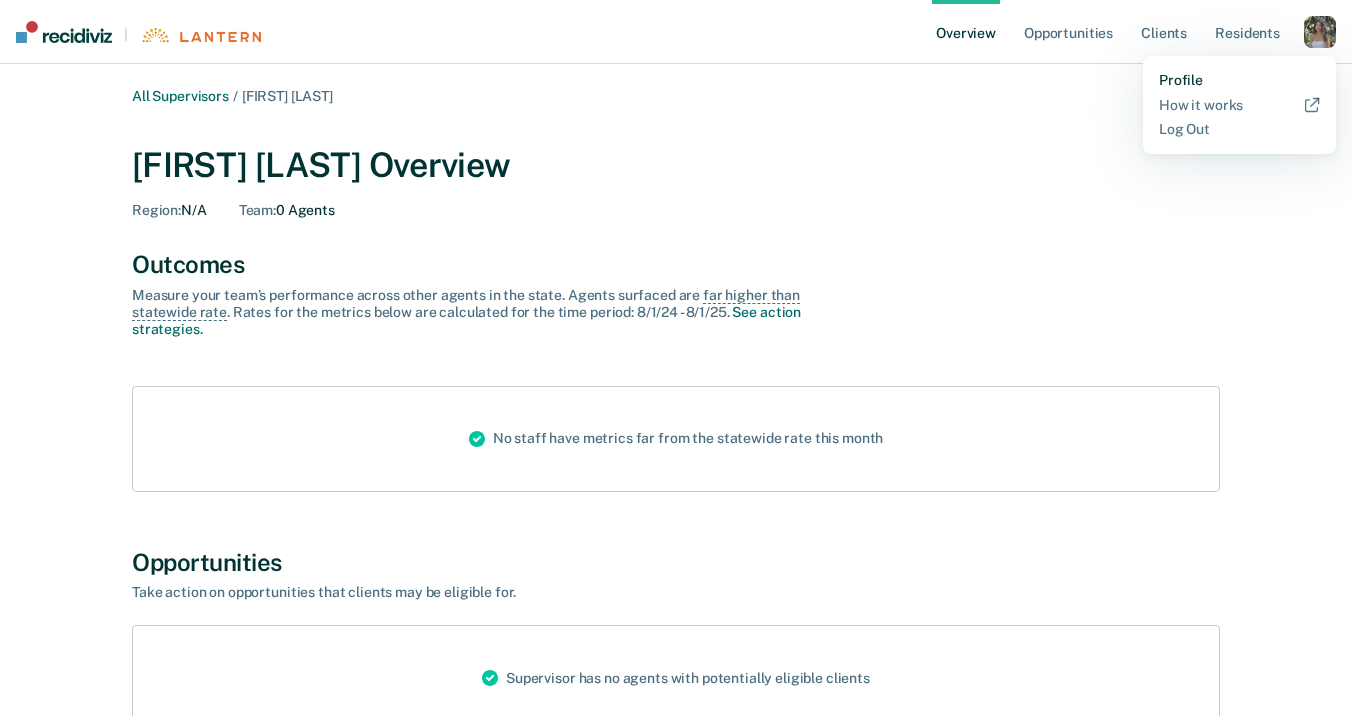 click on "Profile" at bounding box center [1239, 80] 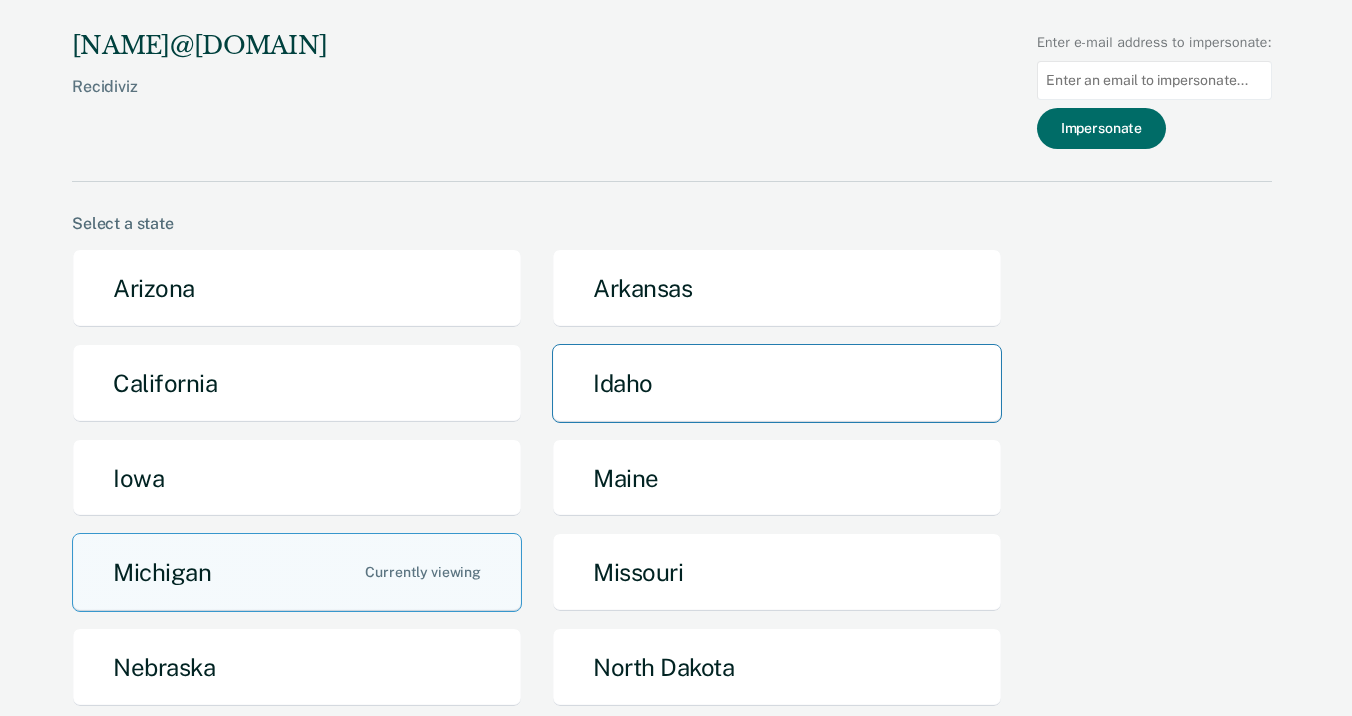 click on "Idaho" at bounding box center (777, 383) 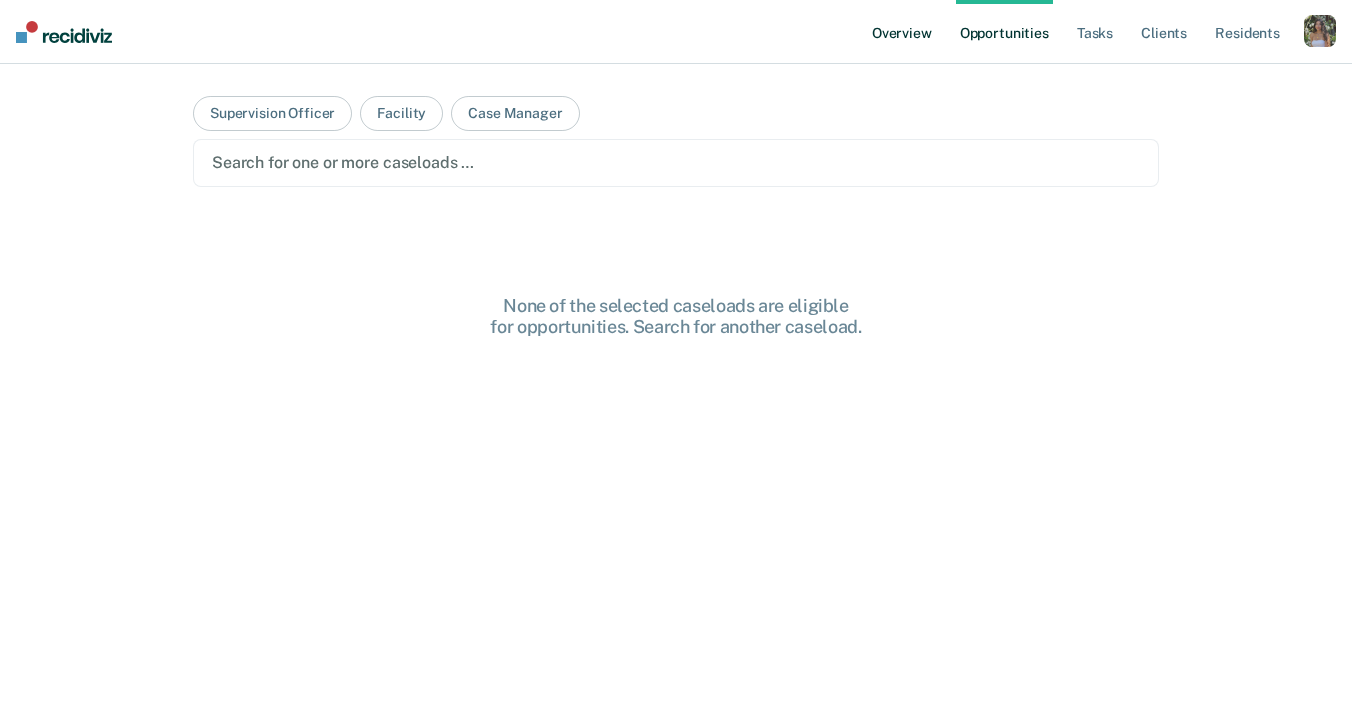 click on "Overview" at bounding box center [902, 32] 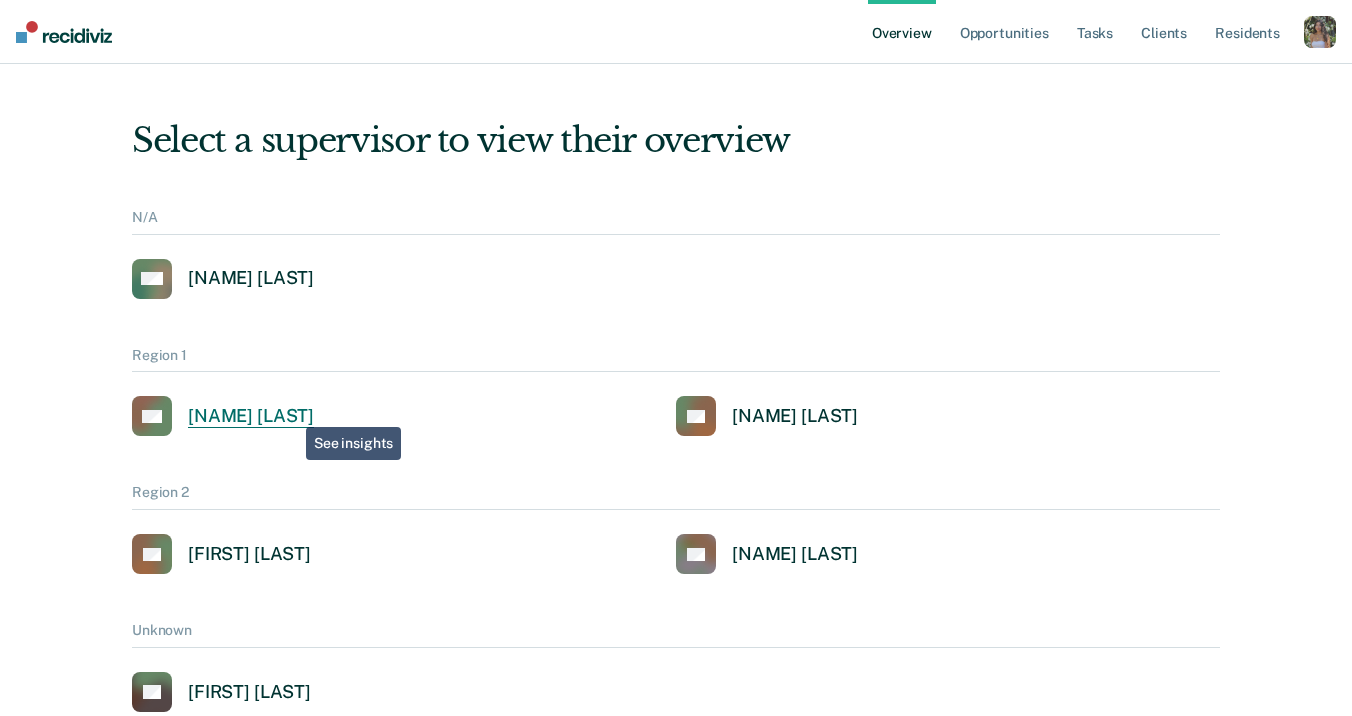 click on "[NAME] [LAST]" at bounding box center (251, 416) 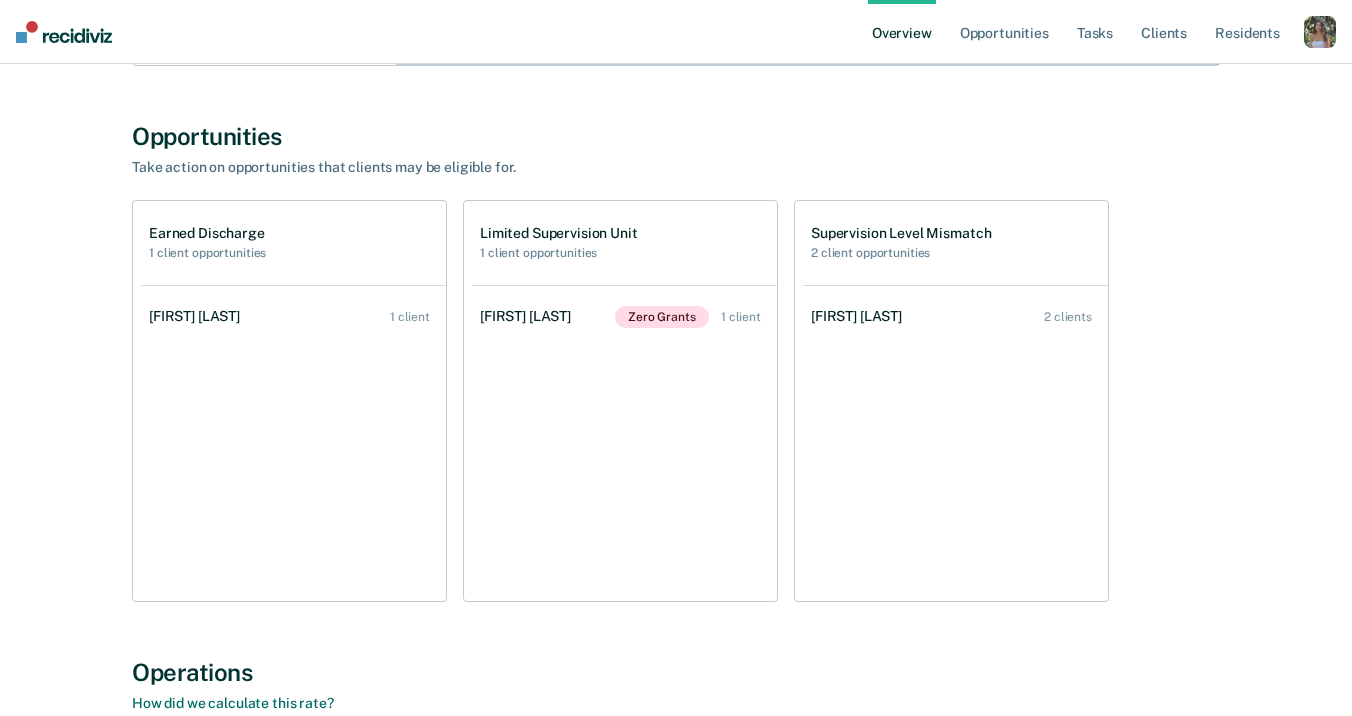 scroll, scrollTop: 2982, scrollLeft: 0, axis: vertical 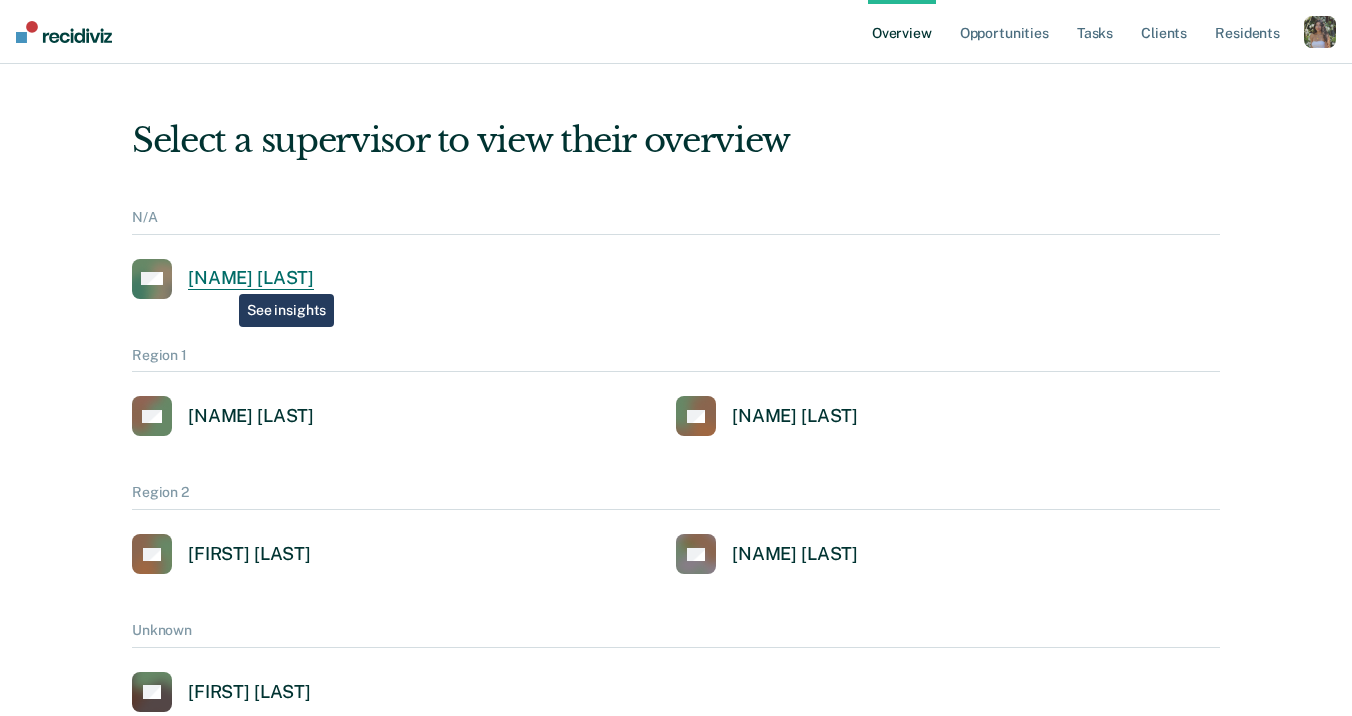 click on "[NAME] [LAST]" at bounding box center [251, 278] 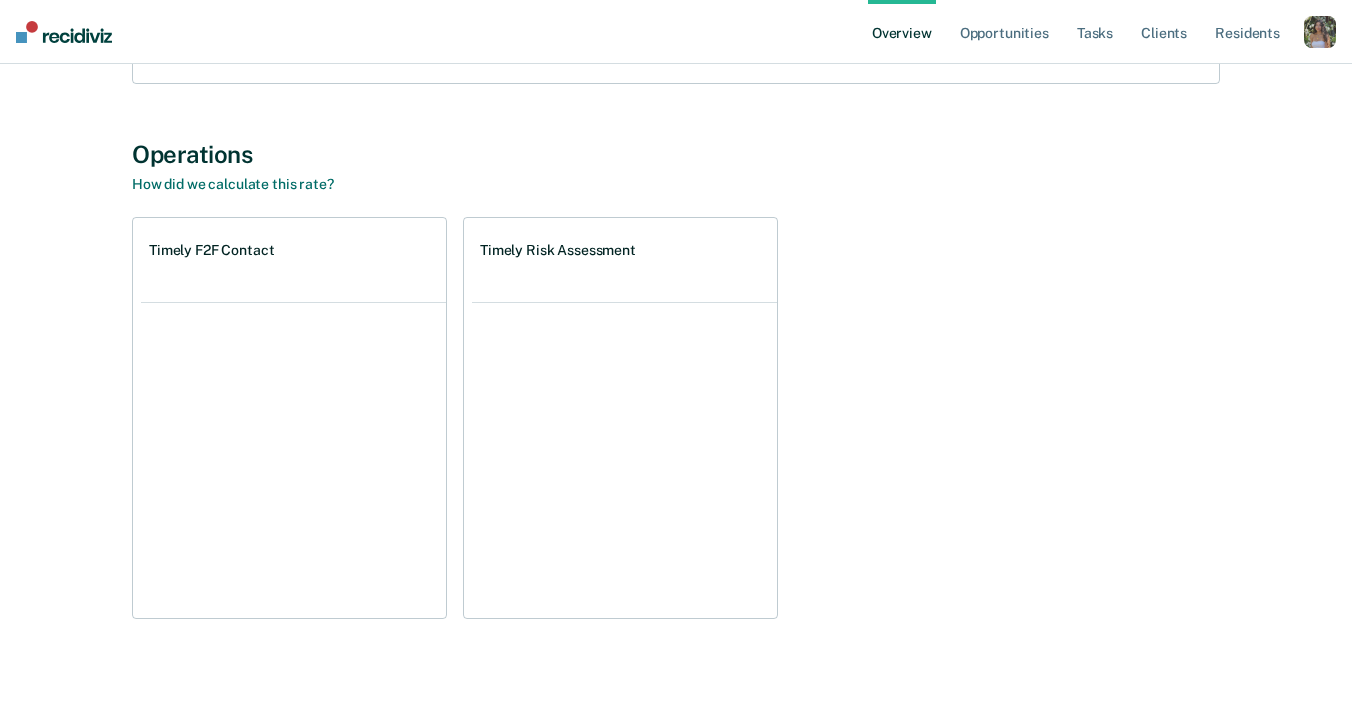 scroll, scrollTop: 805, scrollLeft: 0, axis: vertical 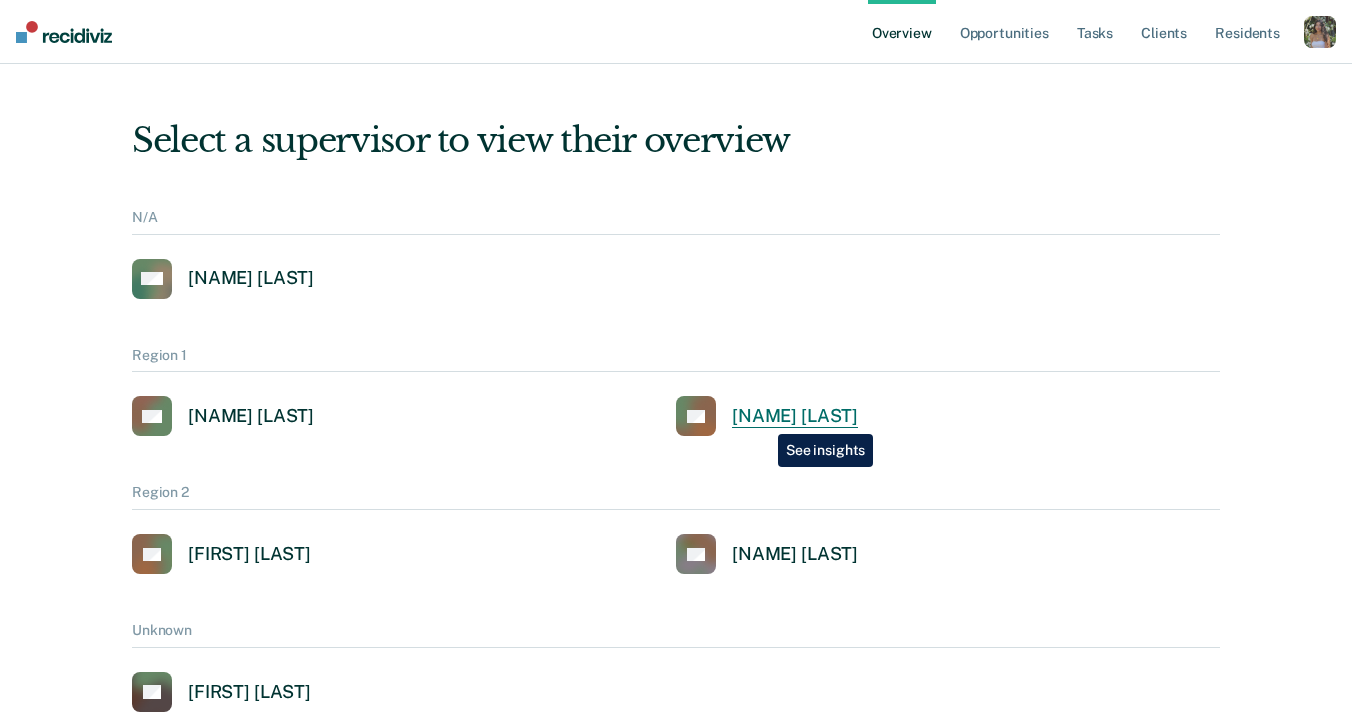 click on "[NAME] [LAST]" at bounding box center [795, 416] 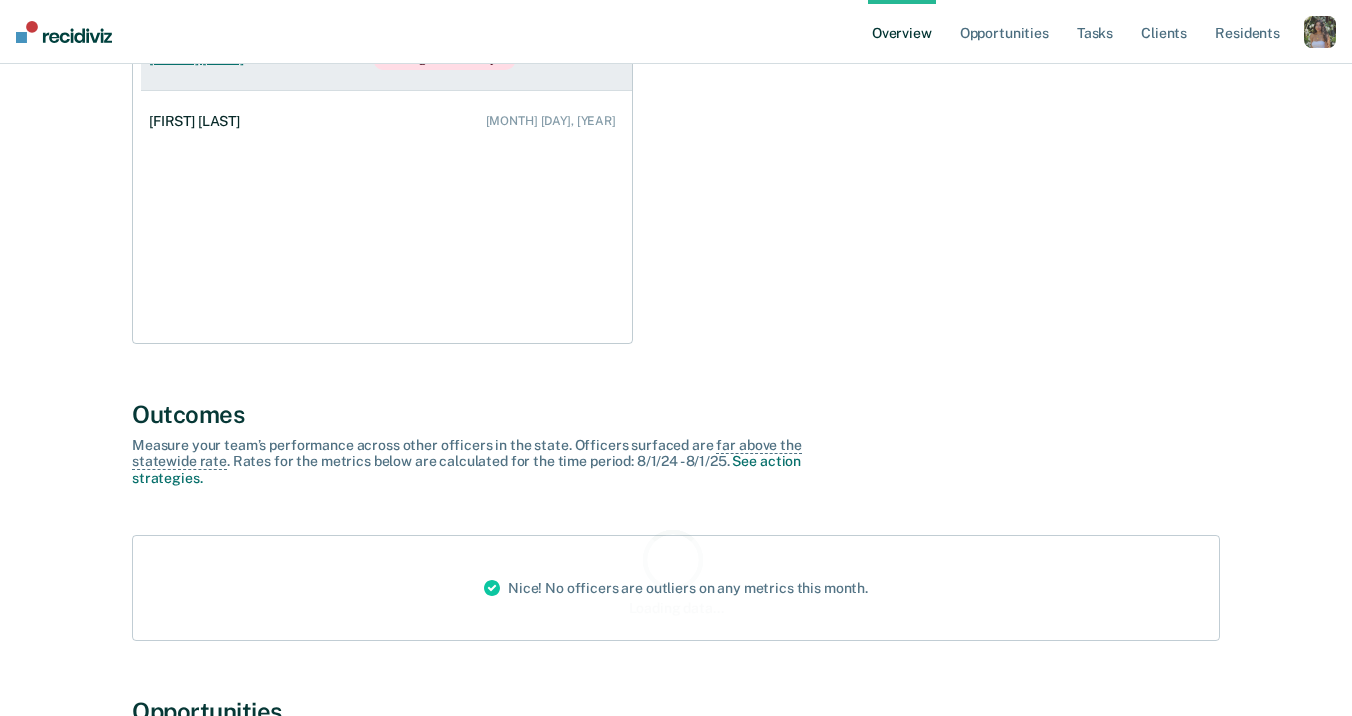 scroll, scrollTop: 822, scrollLeft: 0, axis: vertical 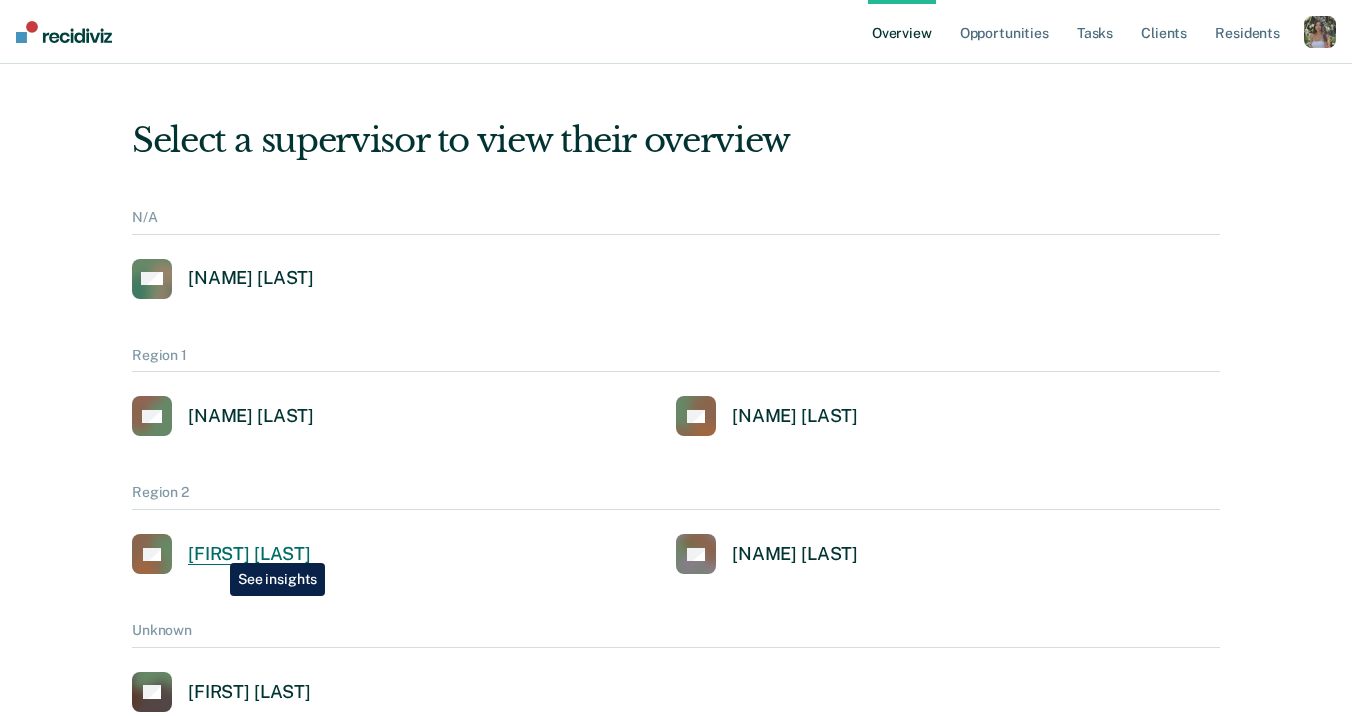 click on "[FIRST] [LAST]" at bounding box center [249, 554] 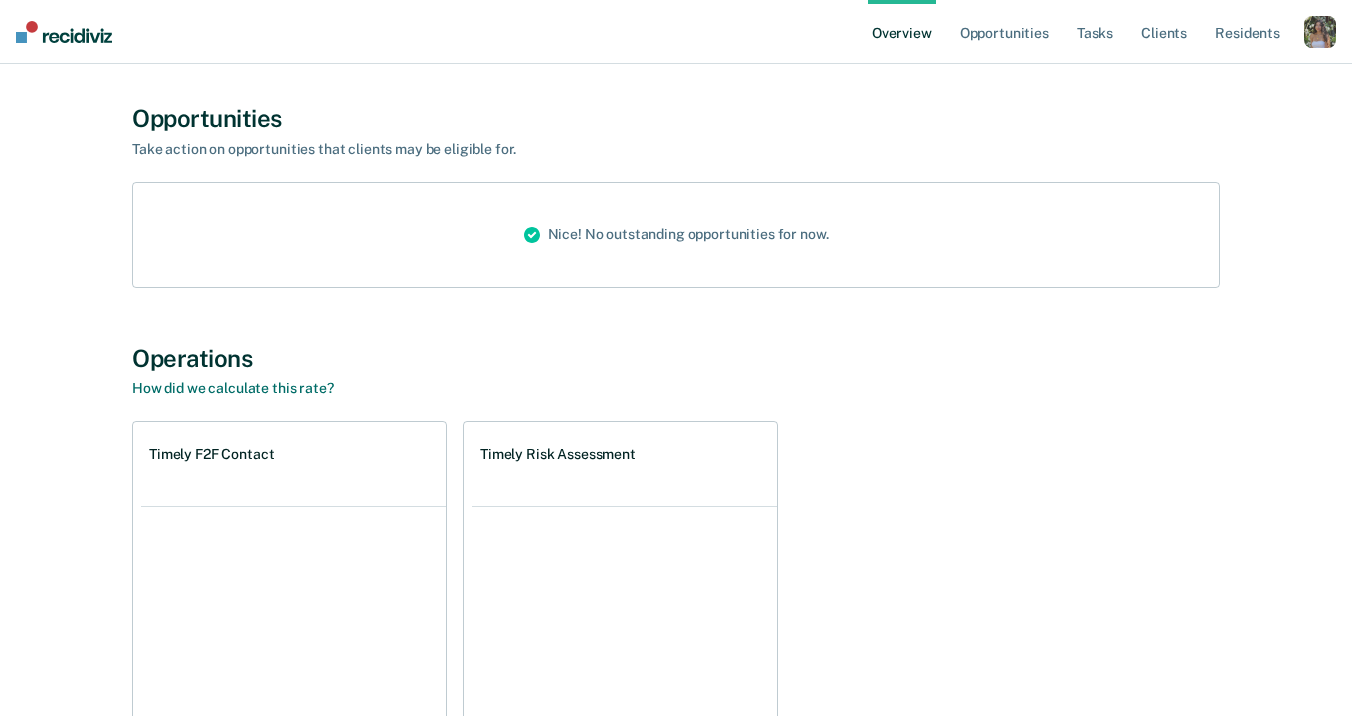 scroll, scrollTop: 867, scrollLeft: 0, axis: vertical 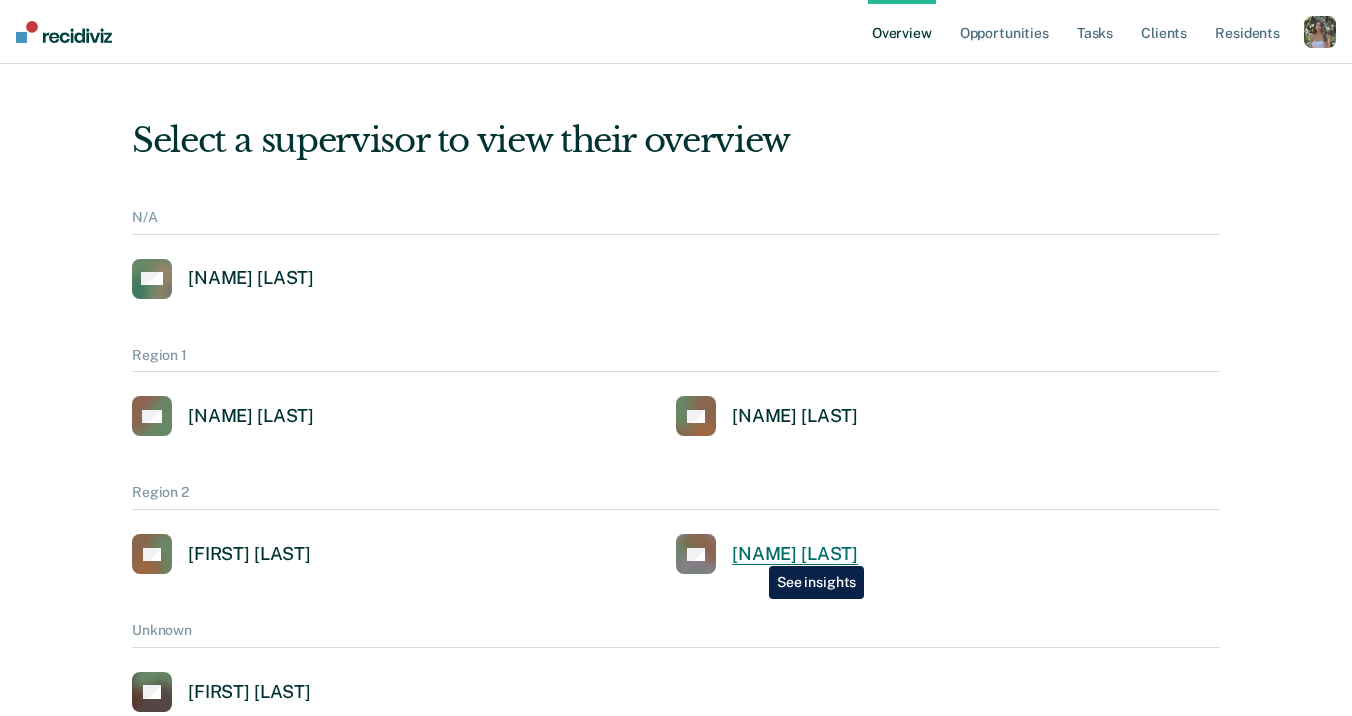 click on "[NAME] [LAST]" at bounding box center (795, 554) 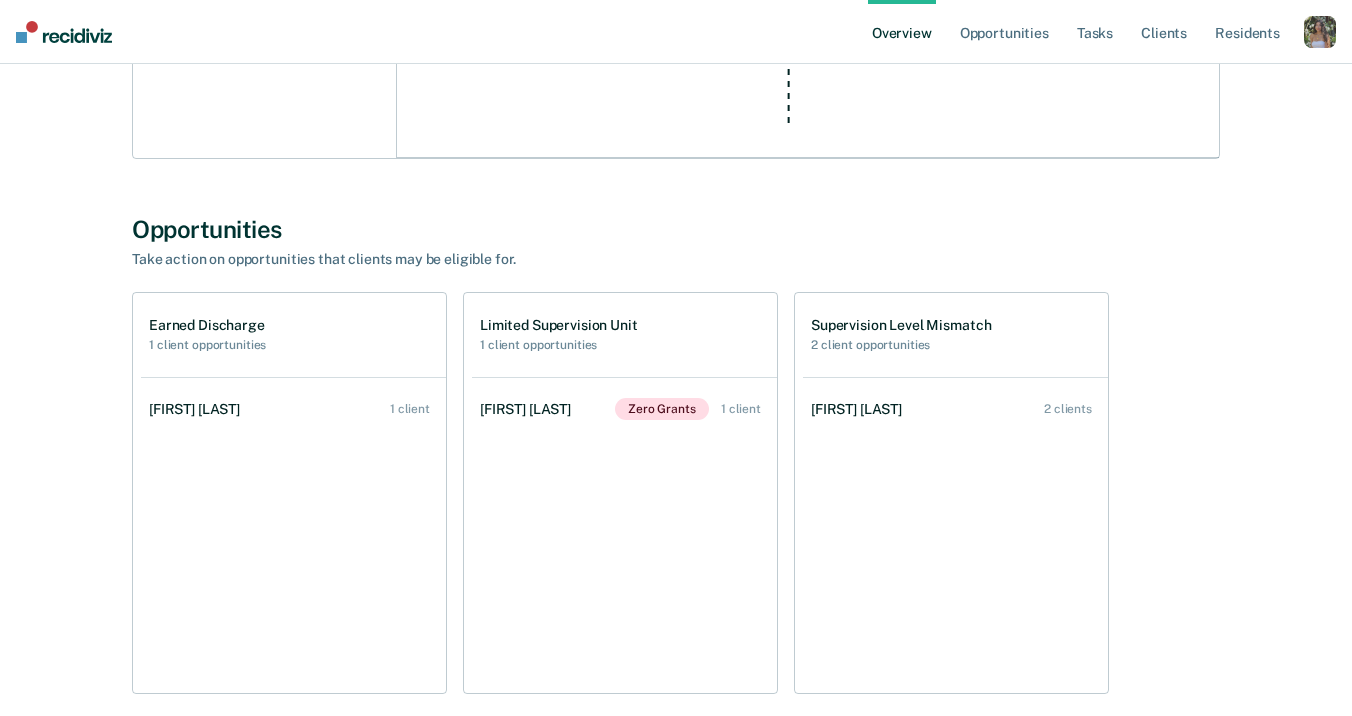 scroll, scrollTop: 1669, scrollLeft: 0, axis: vertical 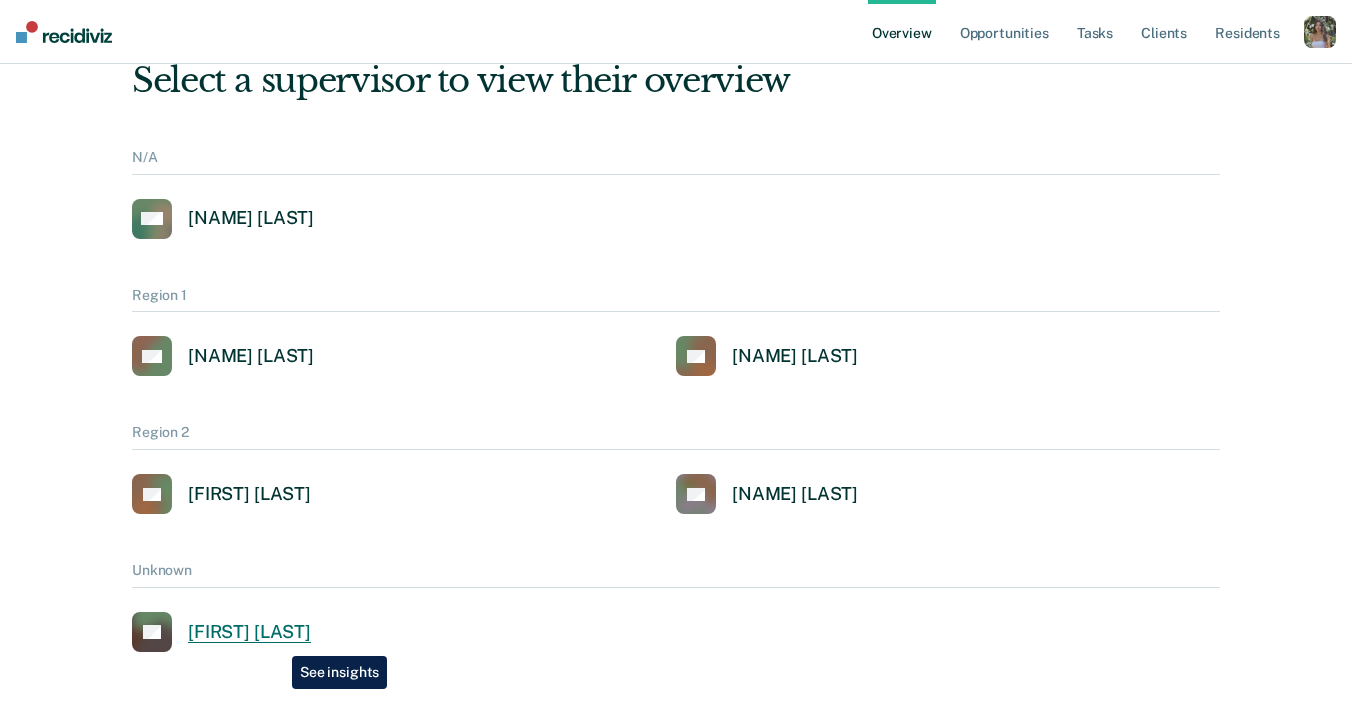 click on "[FIRST] [LAST]" at bounding box center [249, 632] 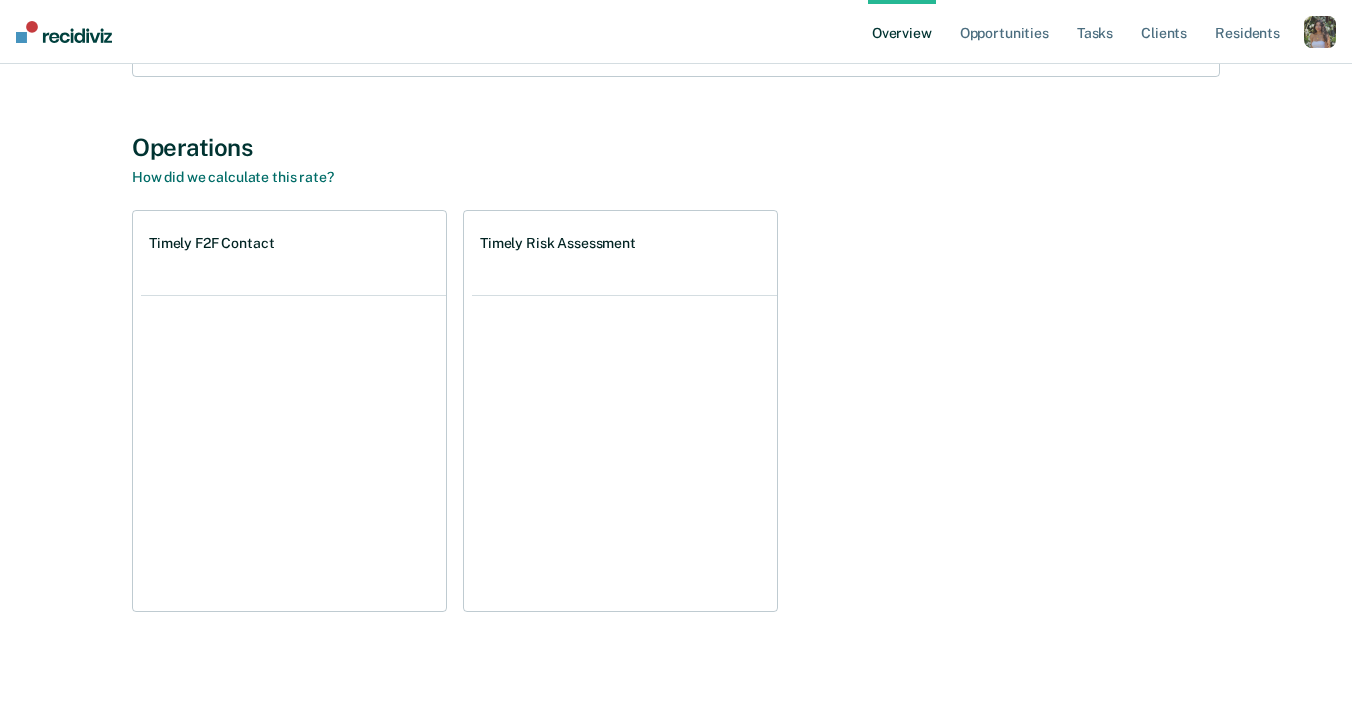 scroll, scrollTop: 404, scrollLeft: 0, axis: vertical 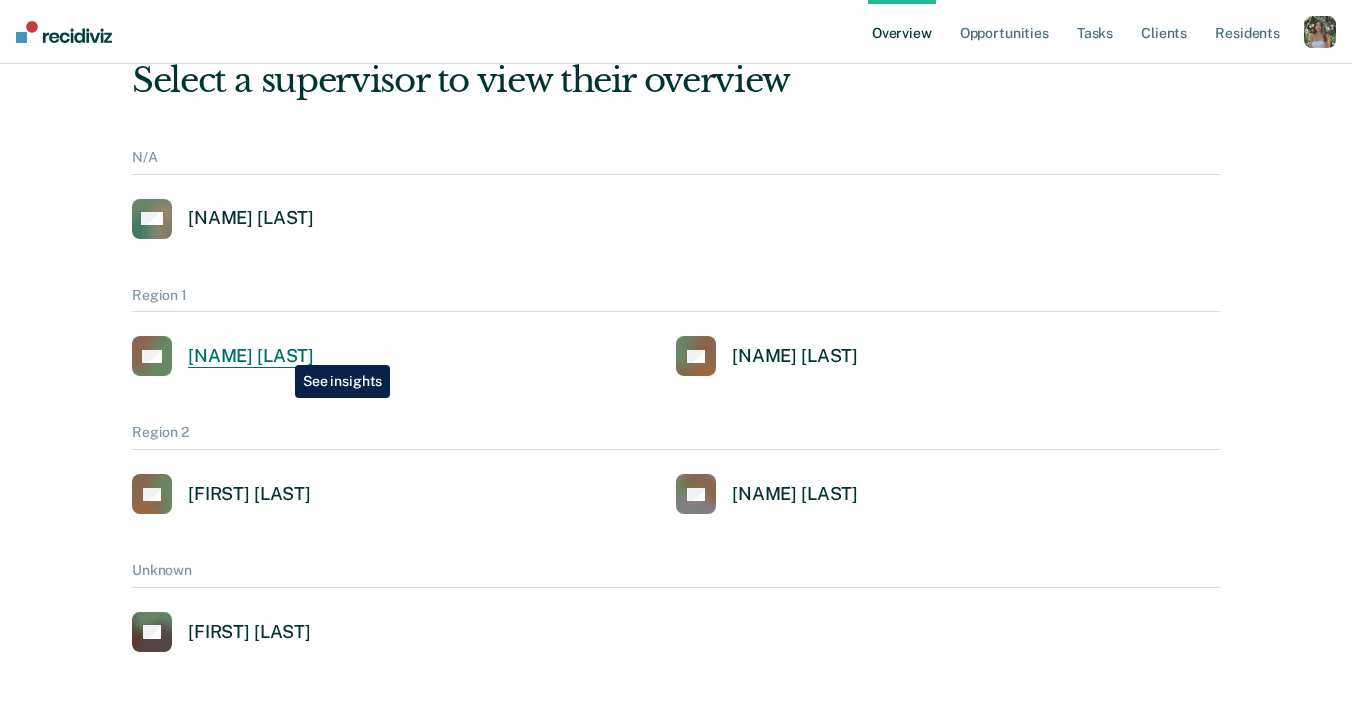click on "[NAME] [LAST]" at bounding box center [251, 356] 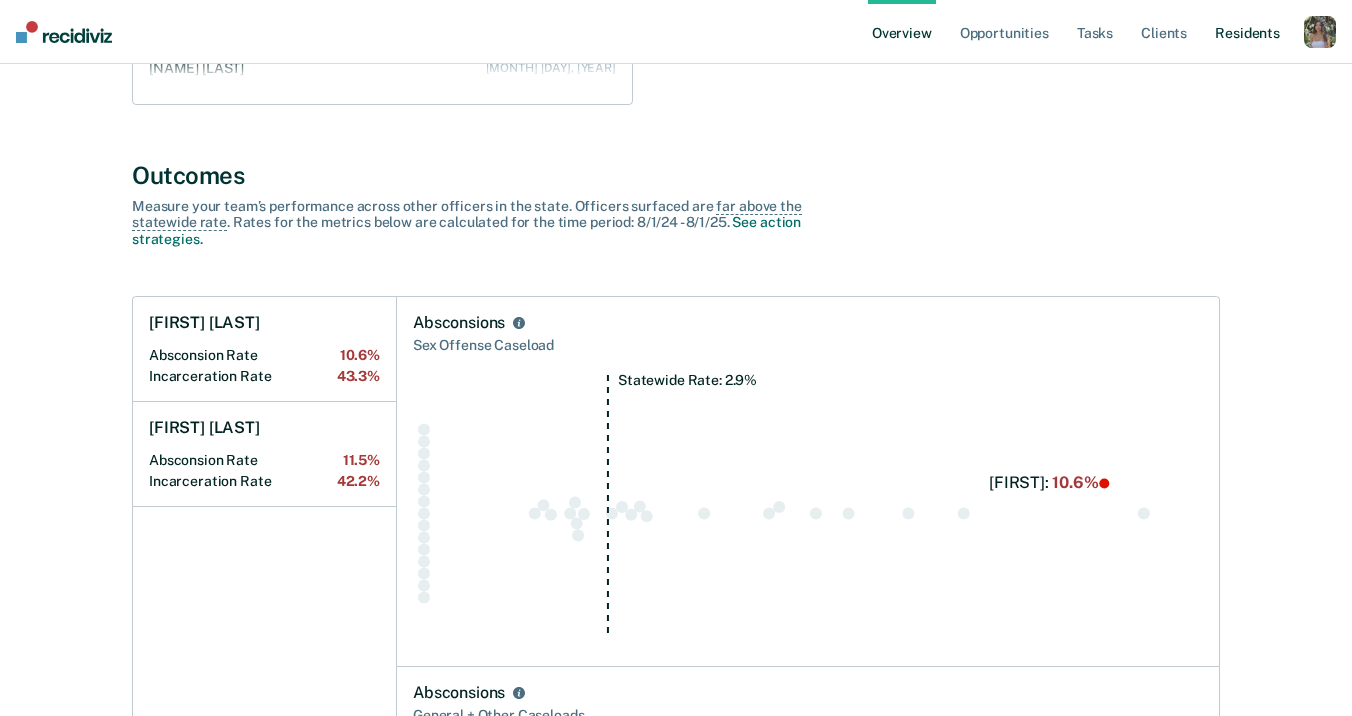 scroll, scrollTop: 536, scrollLeft: 0, axis: vertical 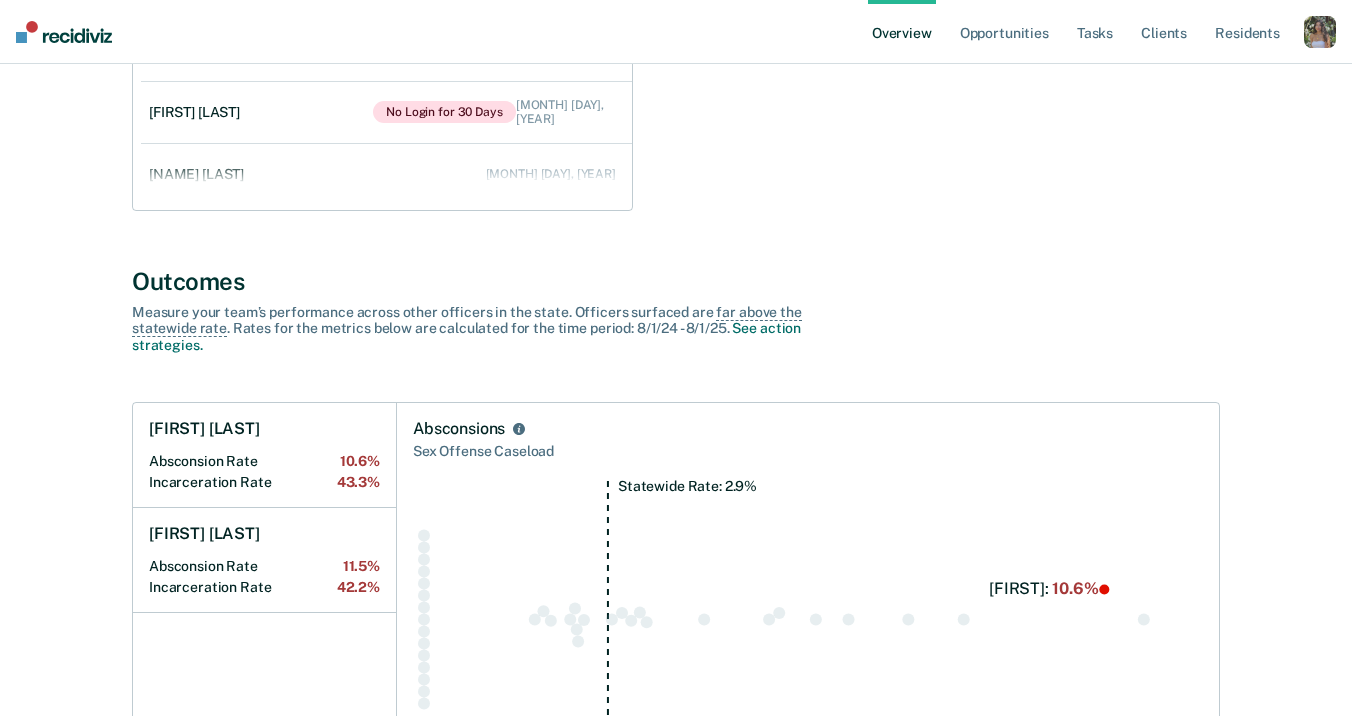 click at bounding box center [1320, 32] 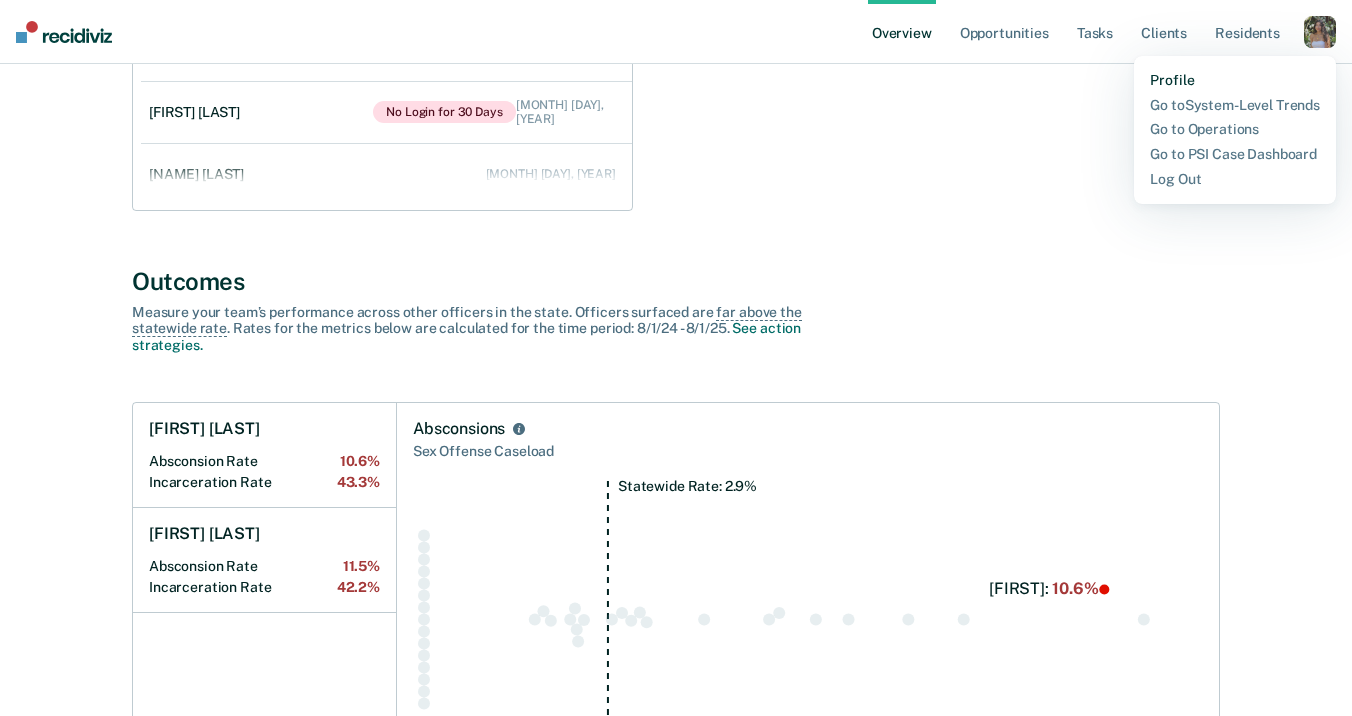 click on "Profile" at bounding box center [1235, 80] 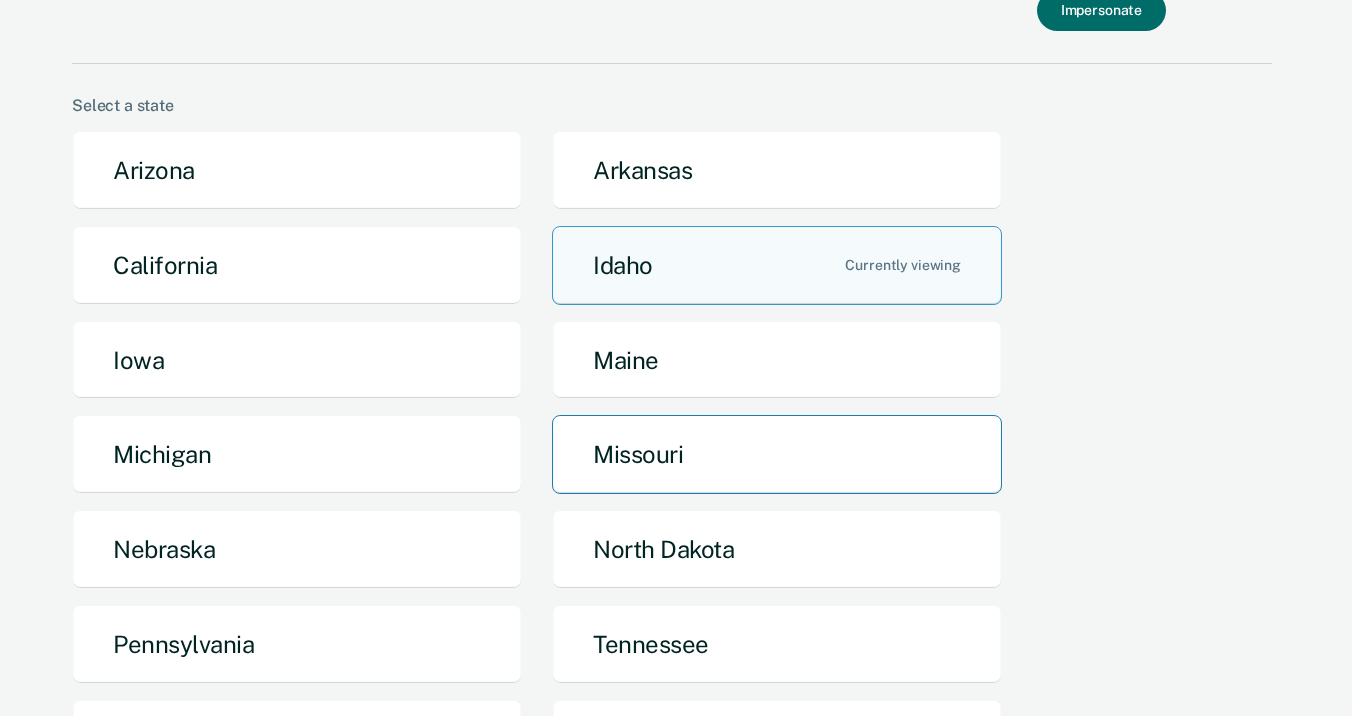 scroll, scrollTop: 291, scrollLeft: 0, axis: vertical 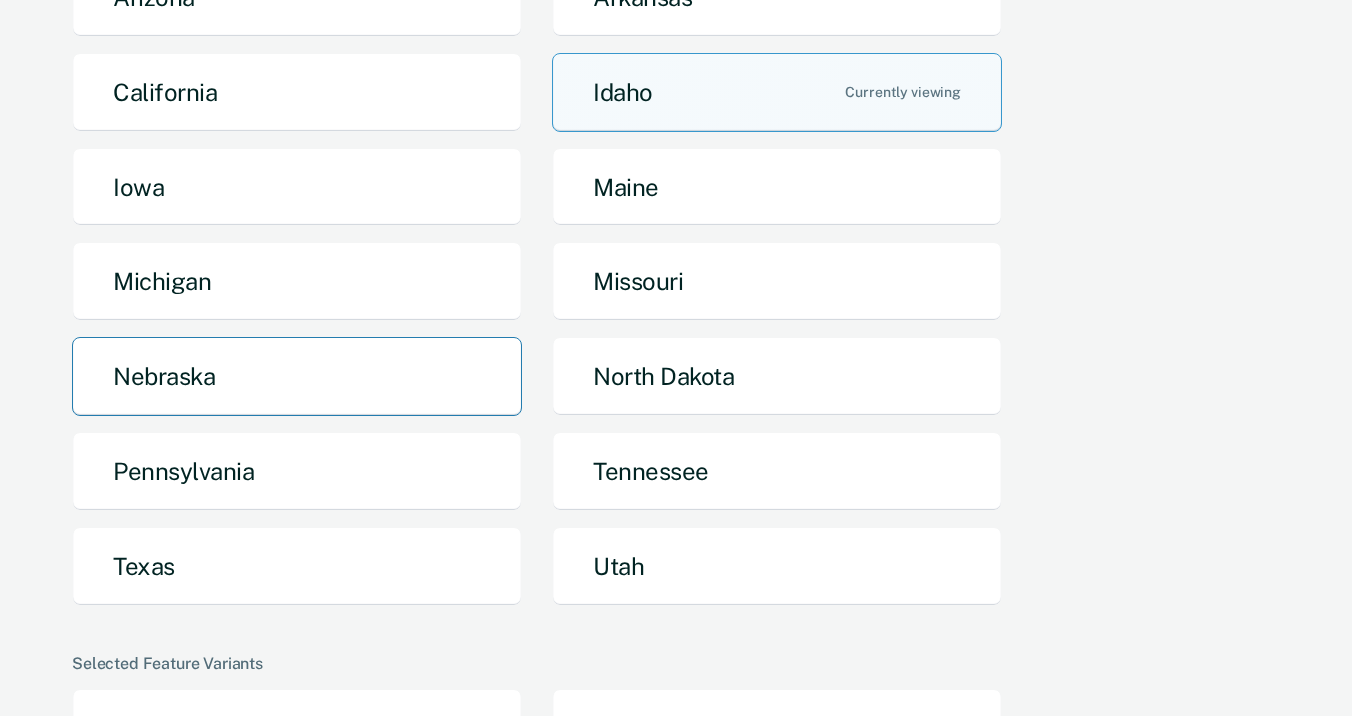 click on "Nebraska" at bounding box center [297, 376] 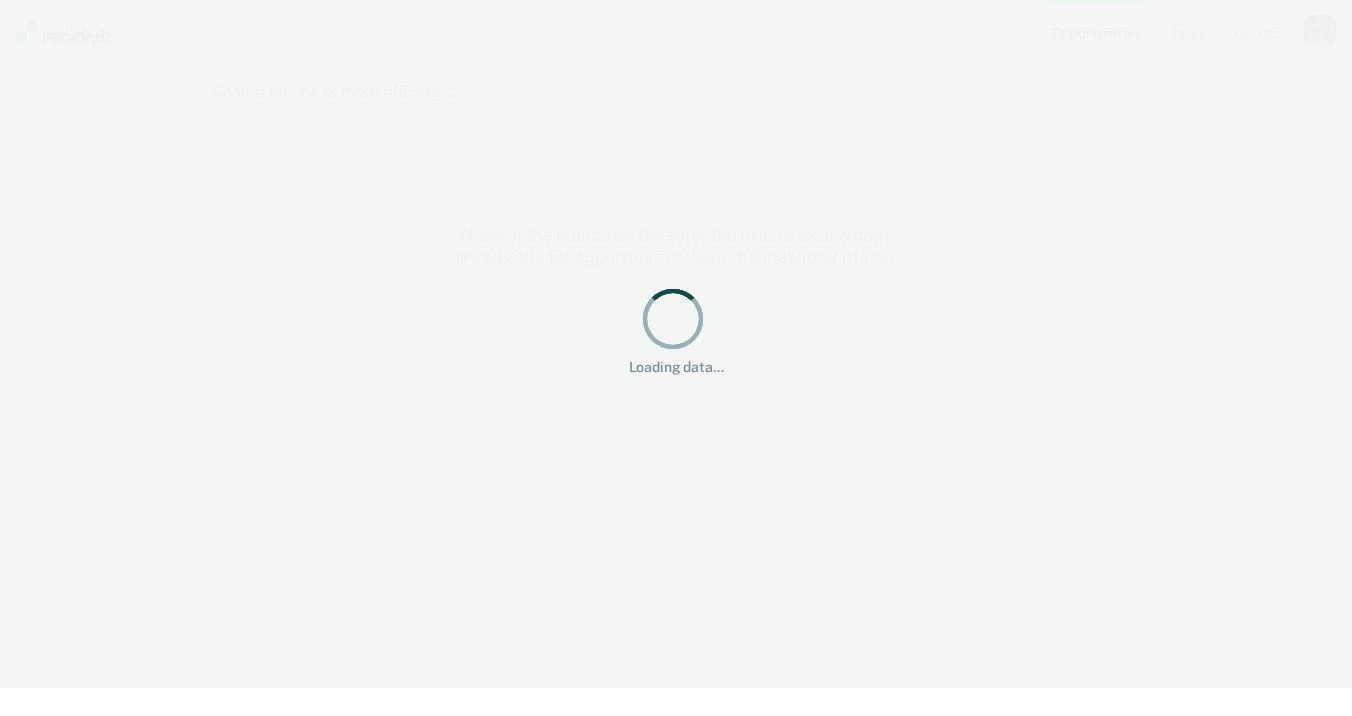 scroll, scrollTop: 0, scrollLeft: 0, axis: both 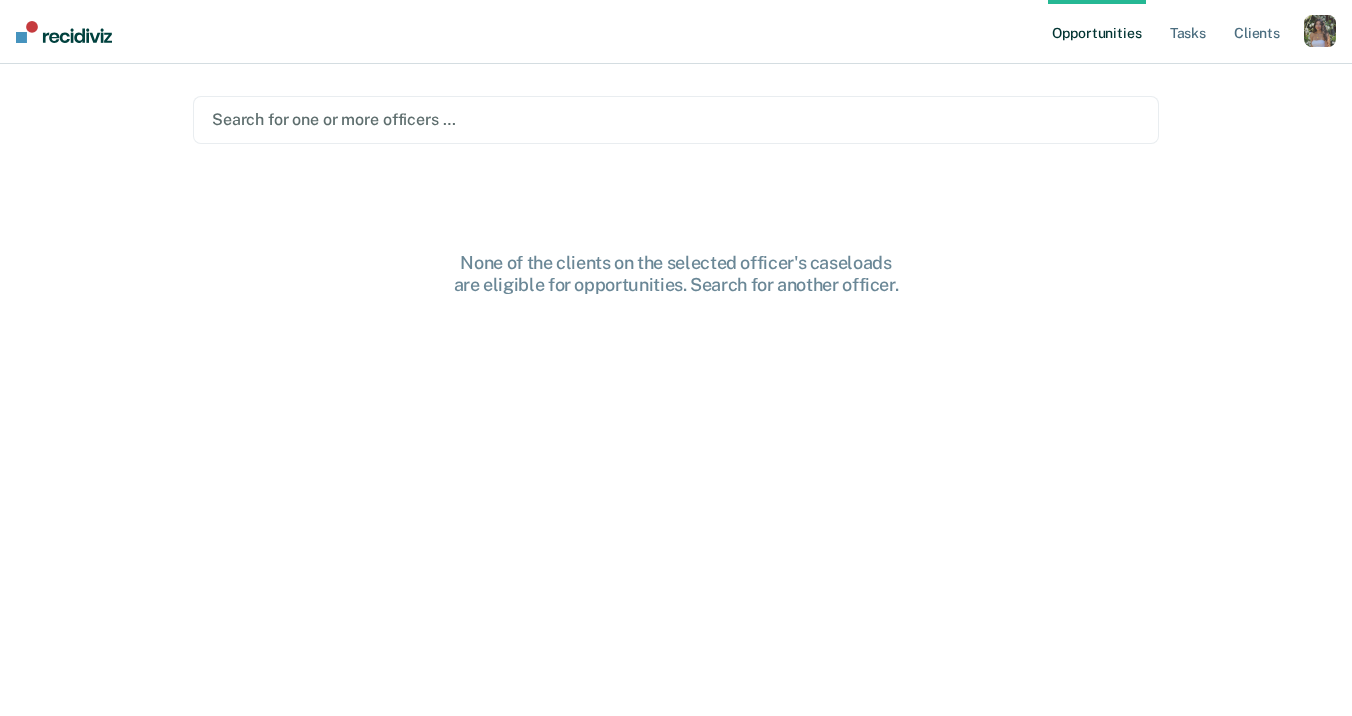 click at bounding box center (1320, 31) 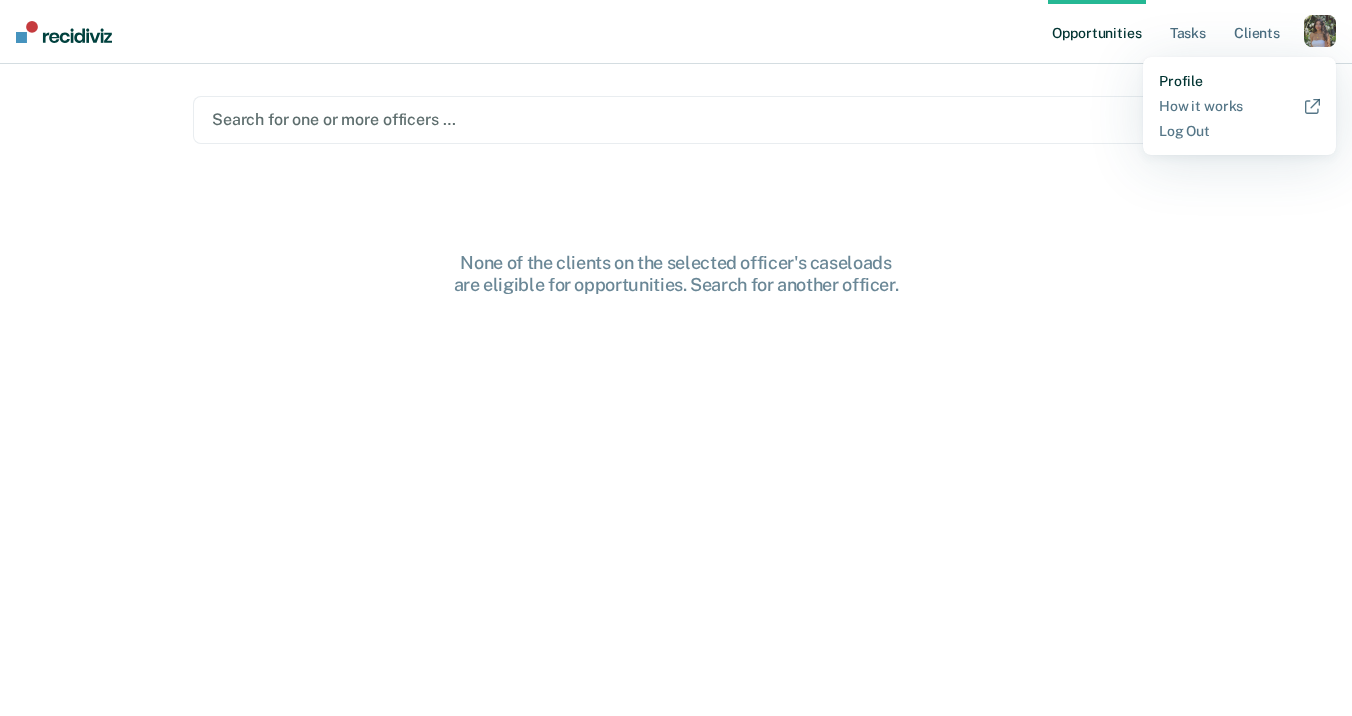 click on "Profile" at bounding box center [1239, 81] 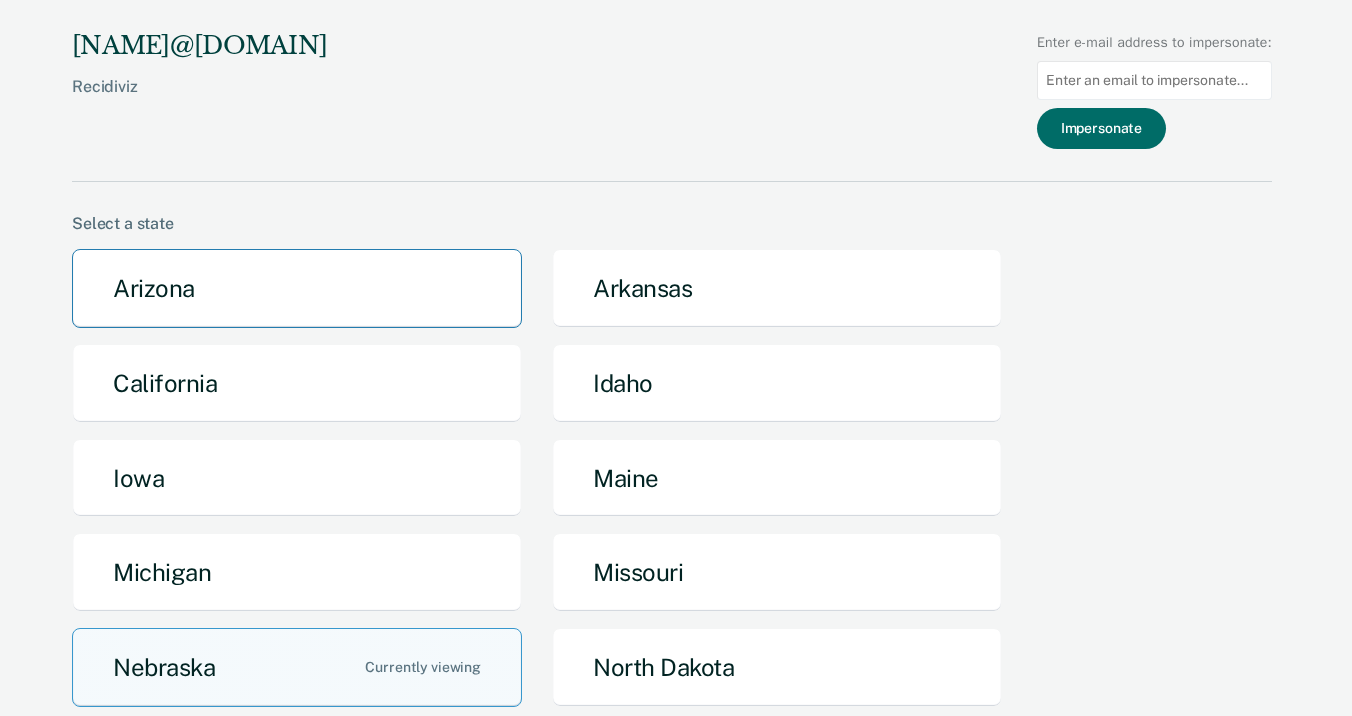 click on "Arizona" at bounding box center [297, 288] 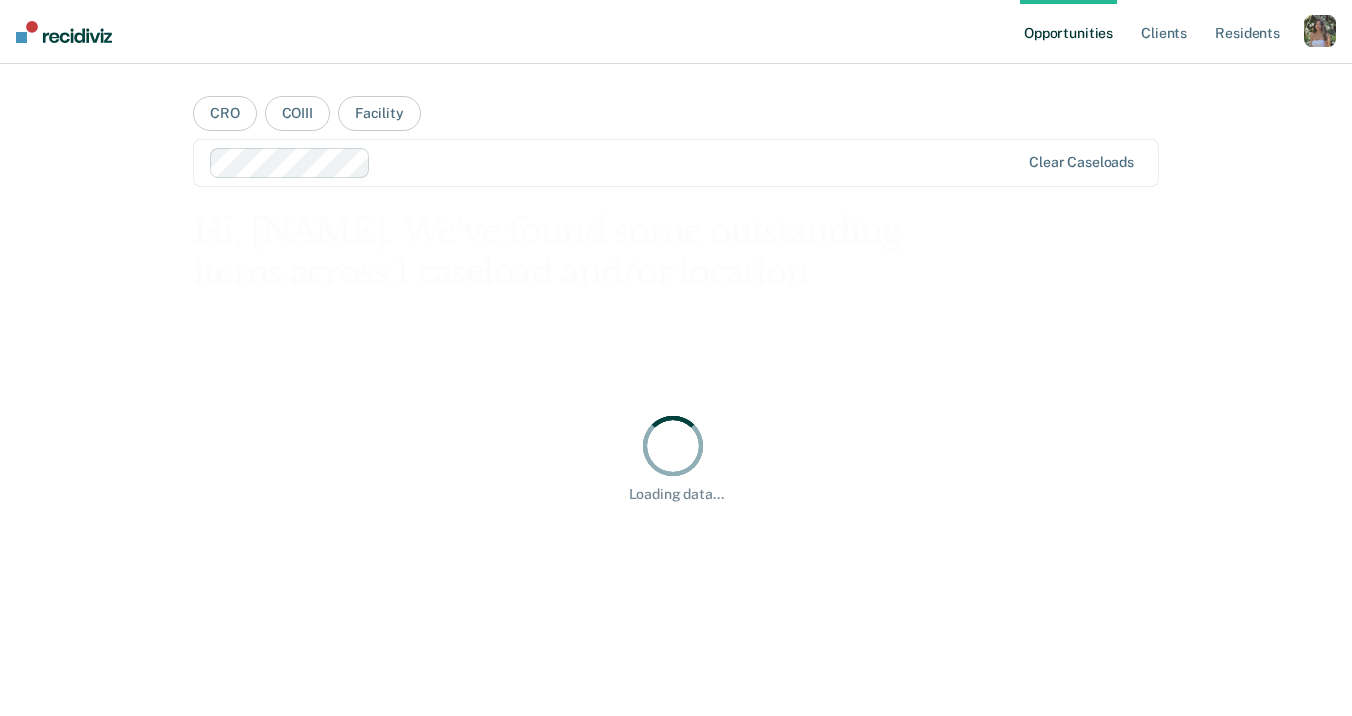 click at bounding box center (1320, 31) 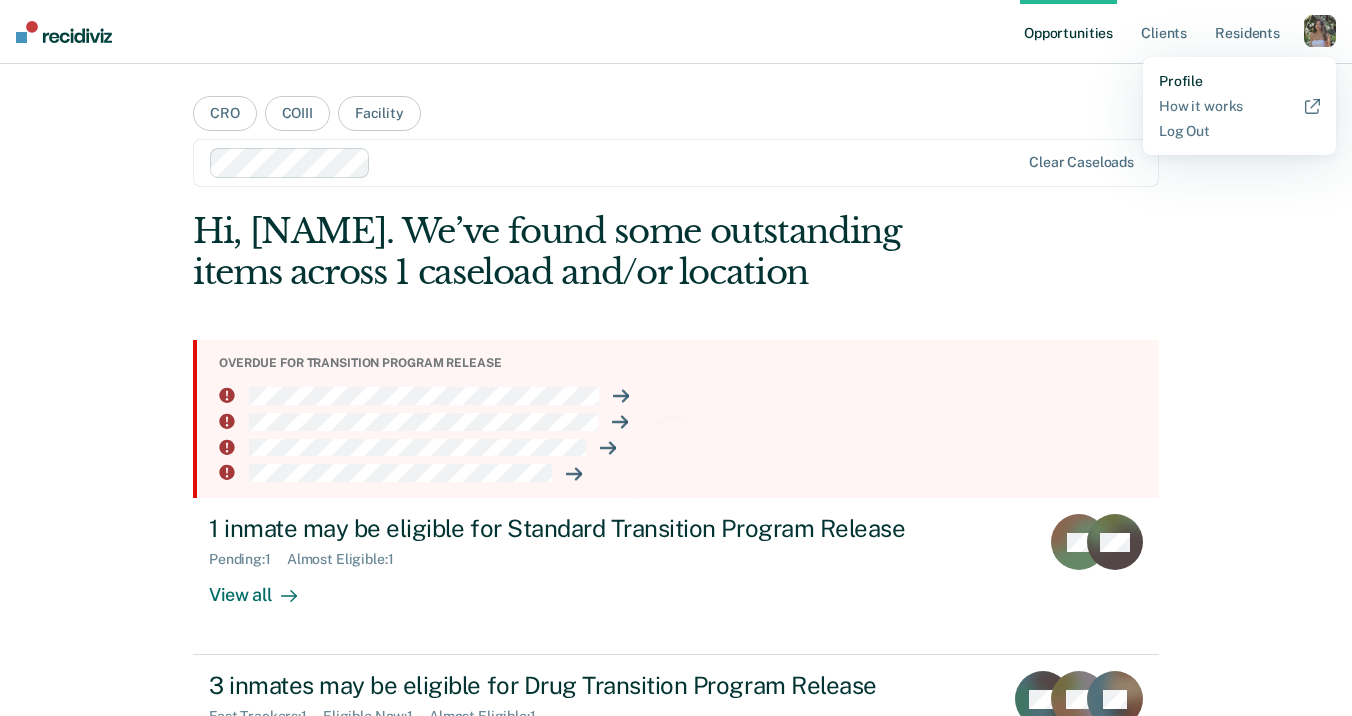 click on "Profile" at bounding box center [1239, 81] 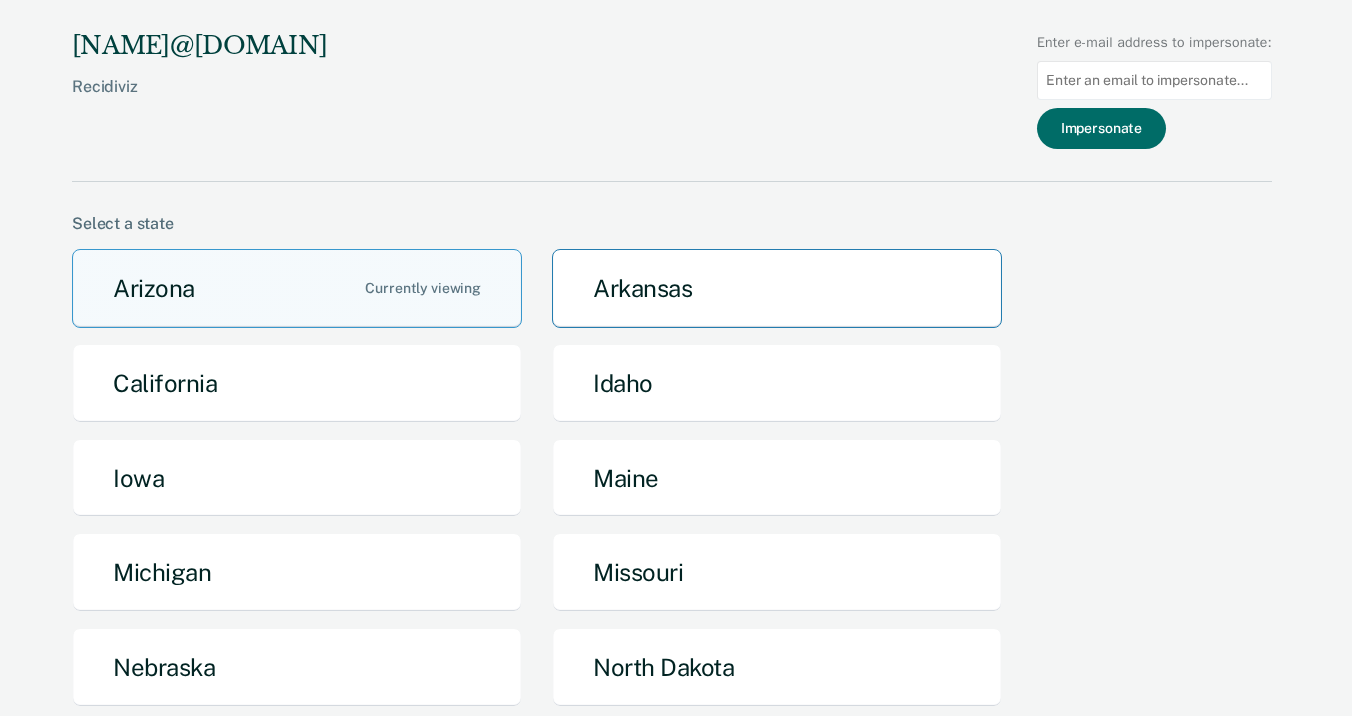 click on "Arkansas" at bounding box center [777, 288] 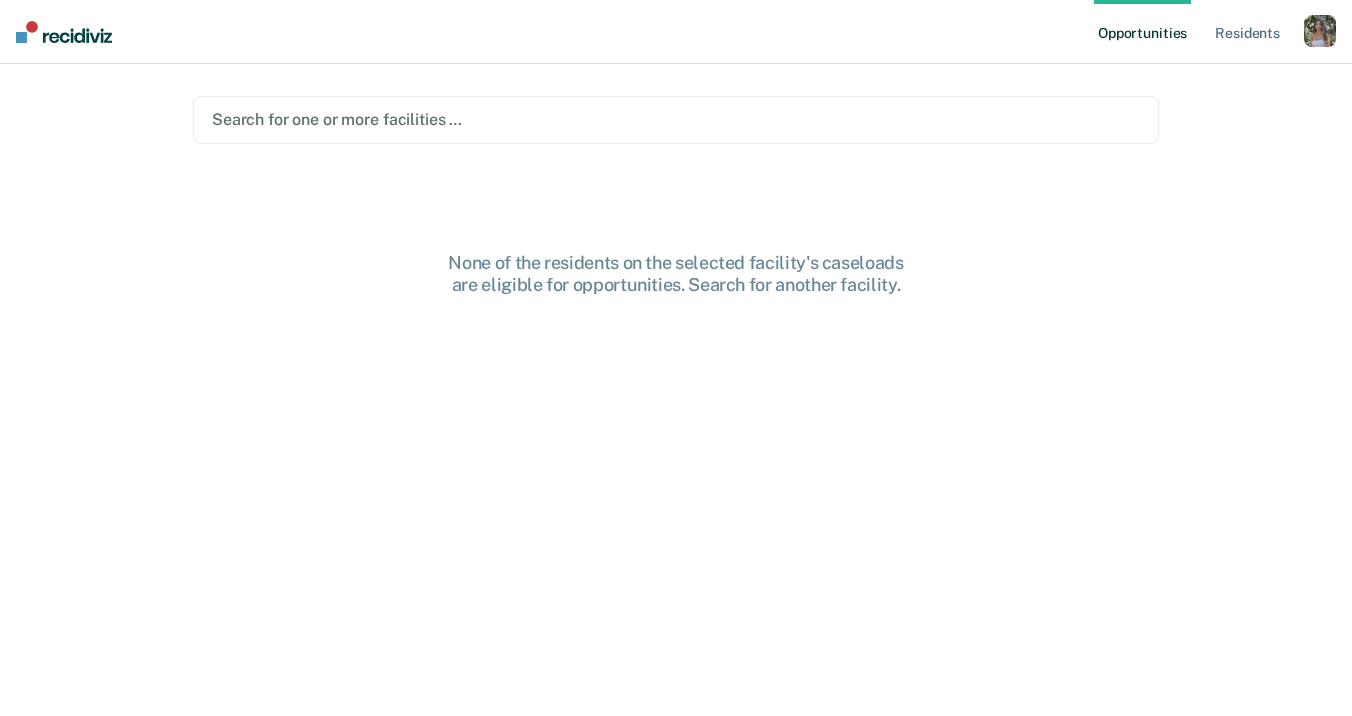 click at bounding box center (1320, 31) 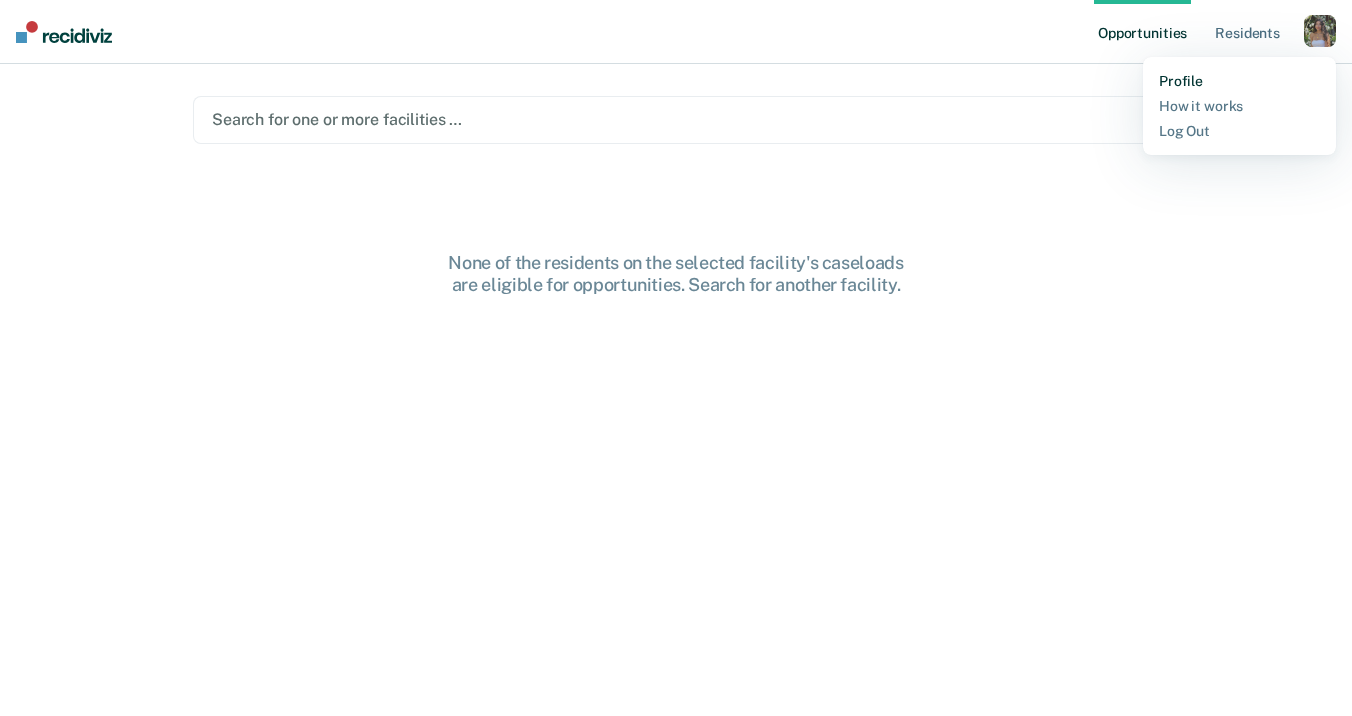 click on "Profile" at bounding box center (1239, 81) 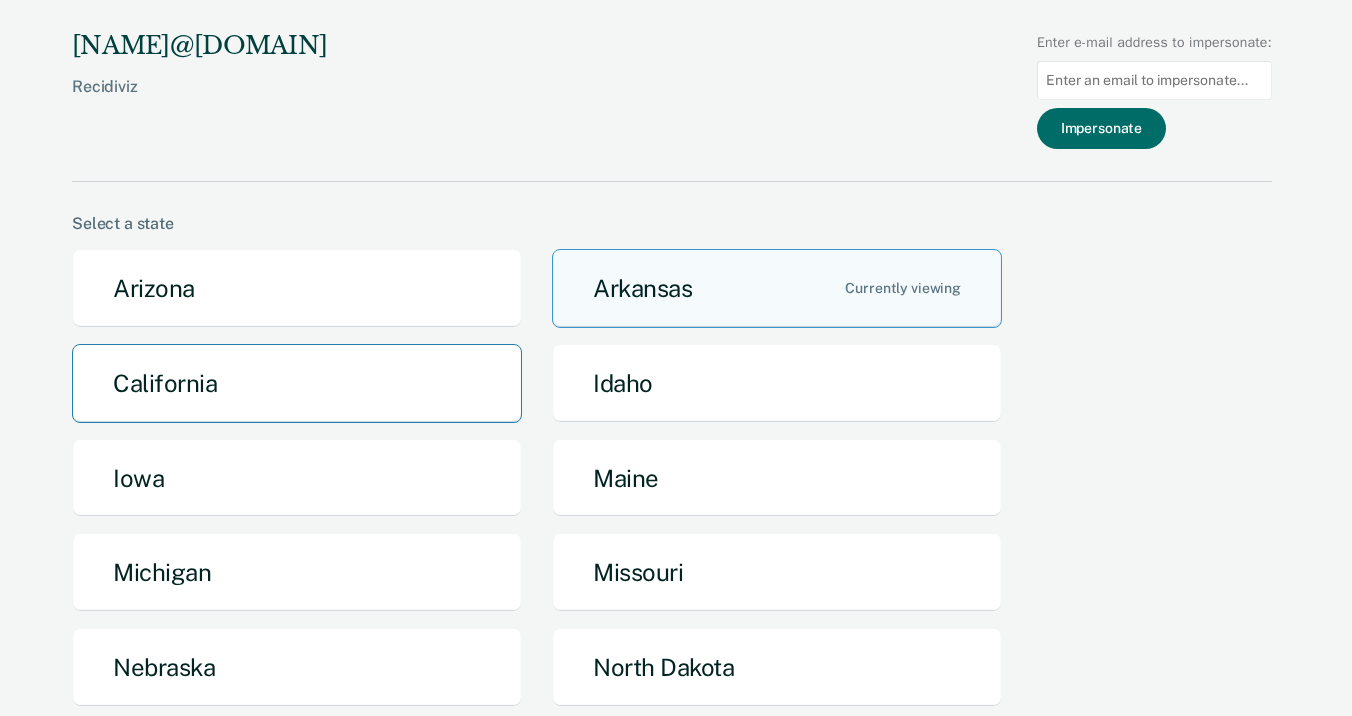 click on "California" at bounding box center [297, 383] 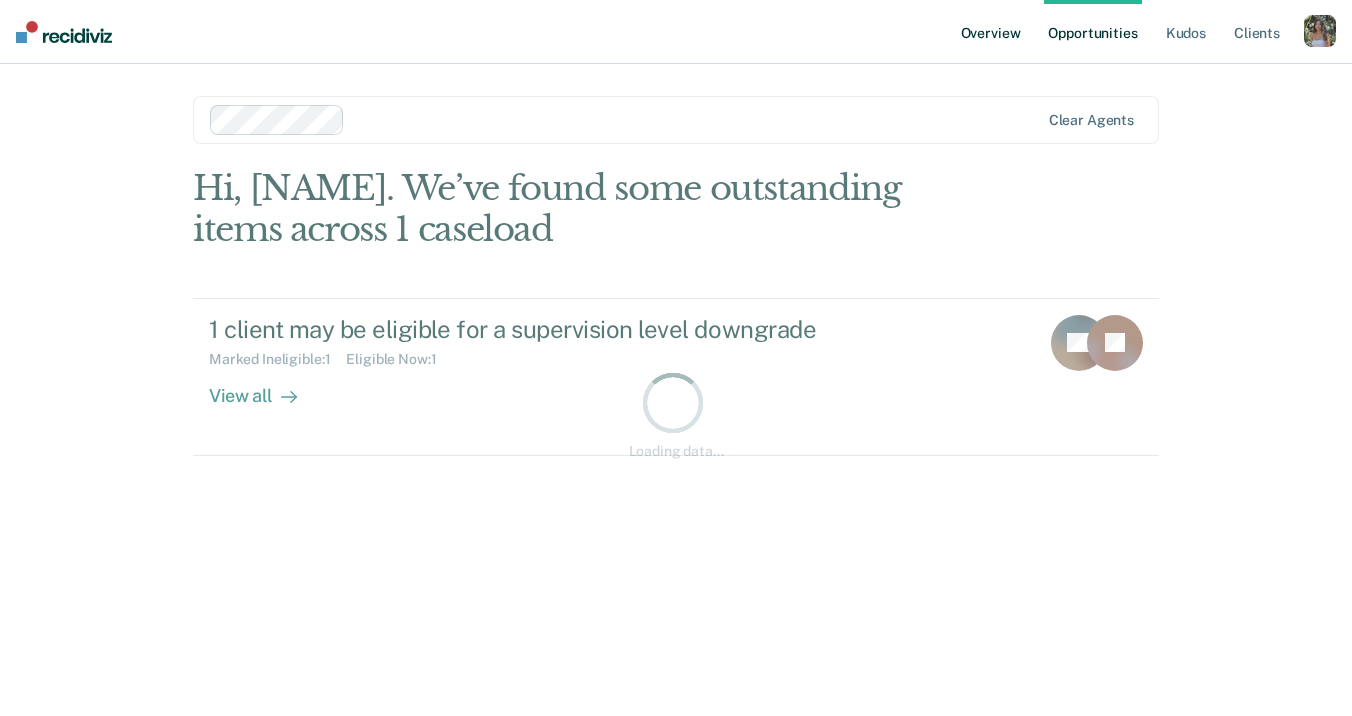 click on "Overview" at bounding box center [991, 32] 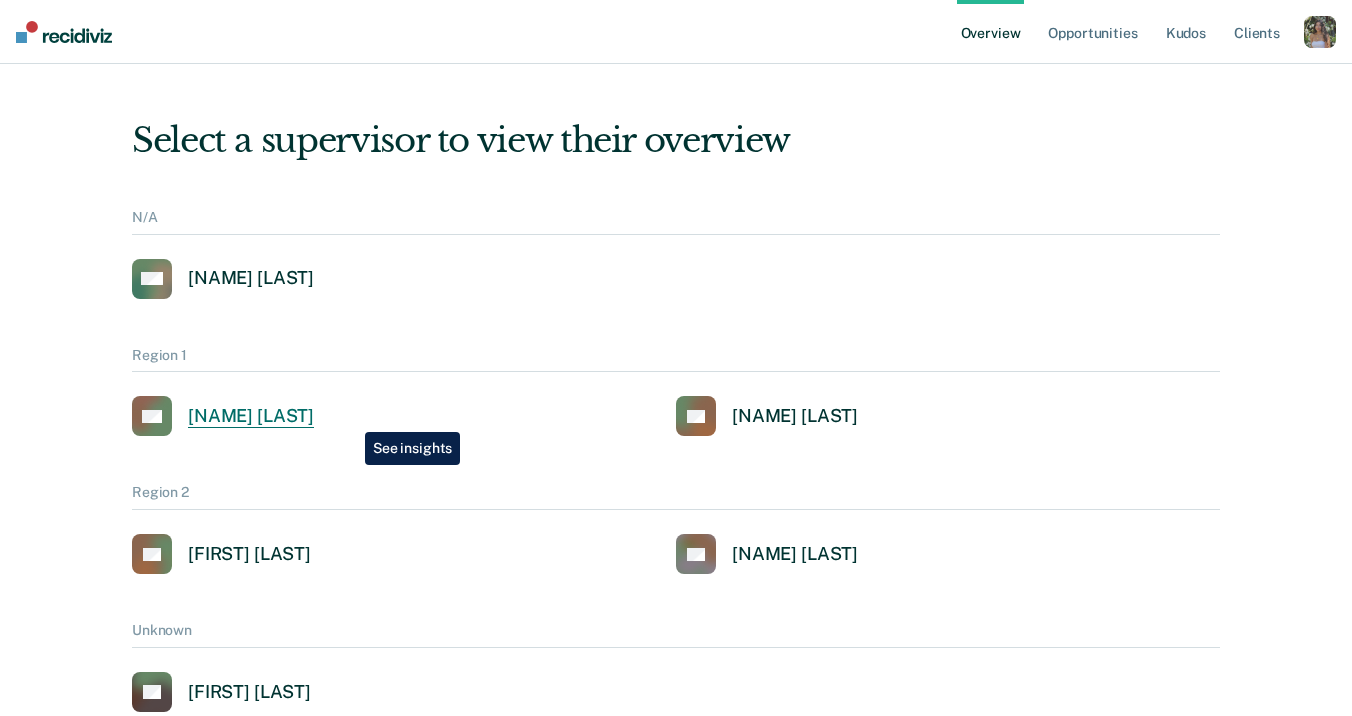 click on "[NAME] [LAST]" at bounding box center (251, 416) 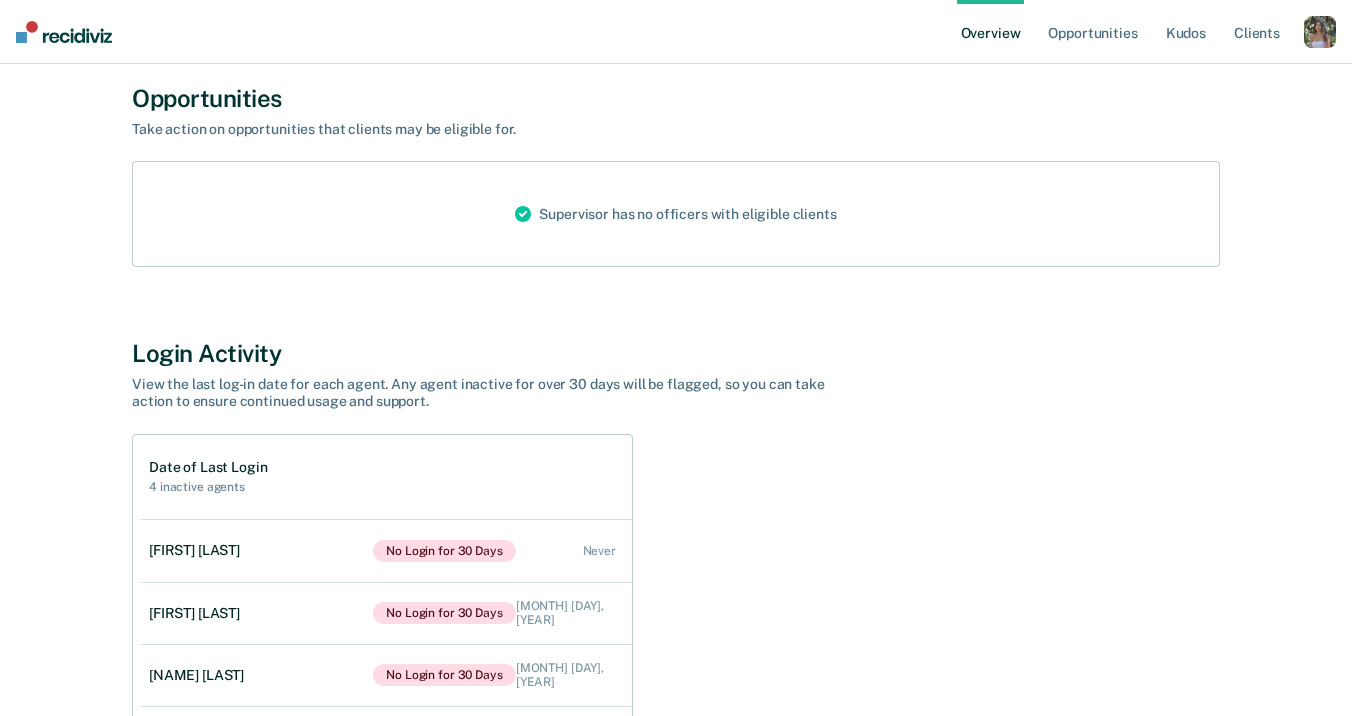 scroll, scrollTop: 1289, scrollLeft: 0, axis: vertical 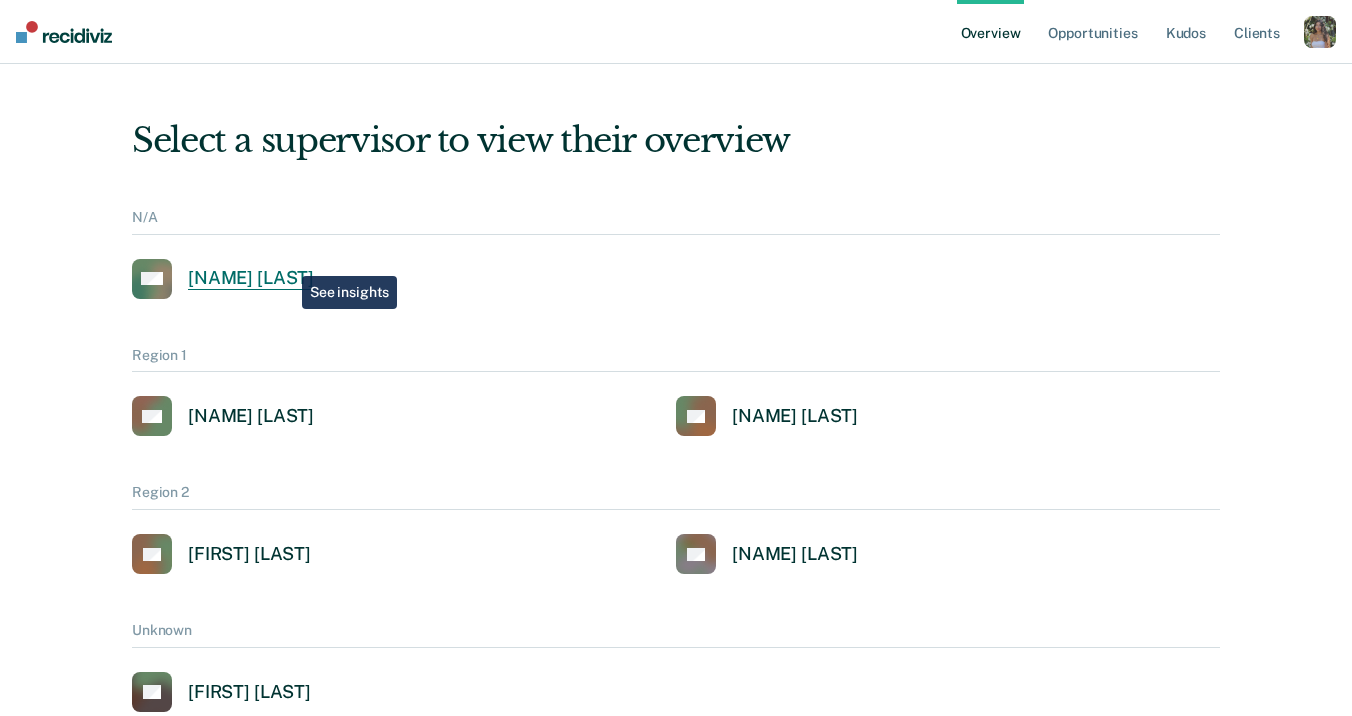 click on "CM [NAME] [LAST]" at bounding box center [223, 279] 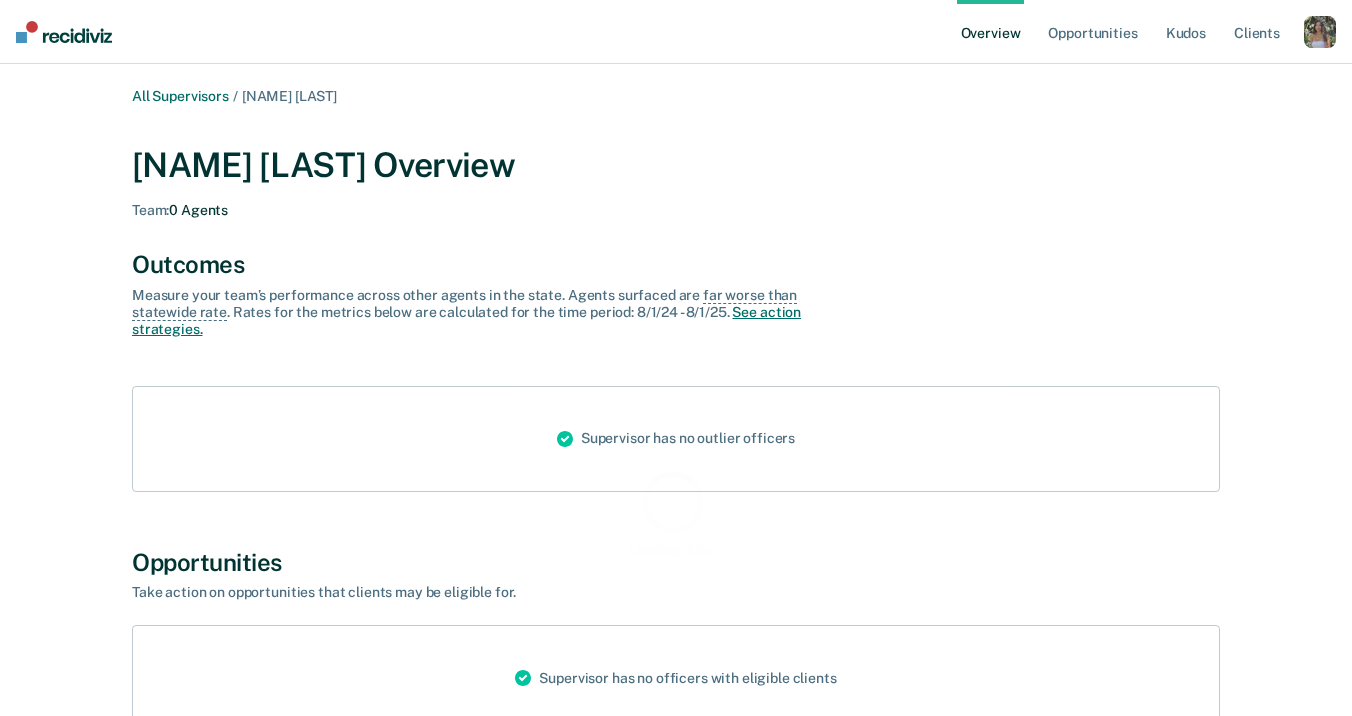 scroll, scrollTop: 285, scrollLeft: 0, axis: vertical 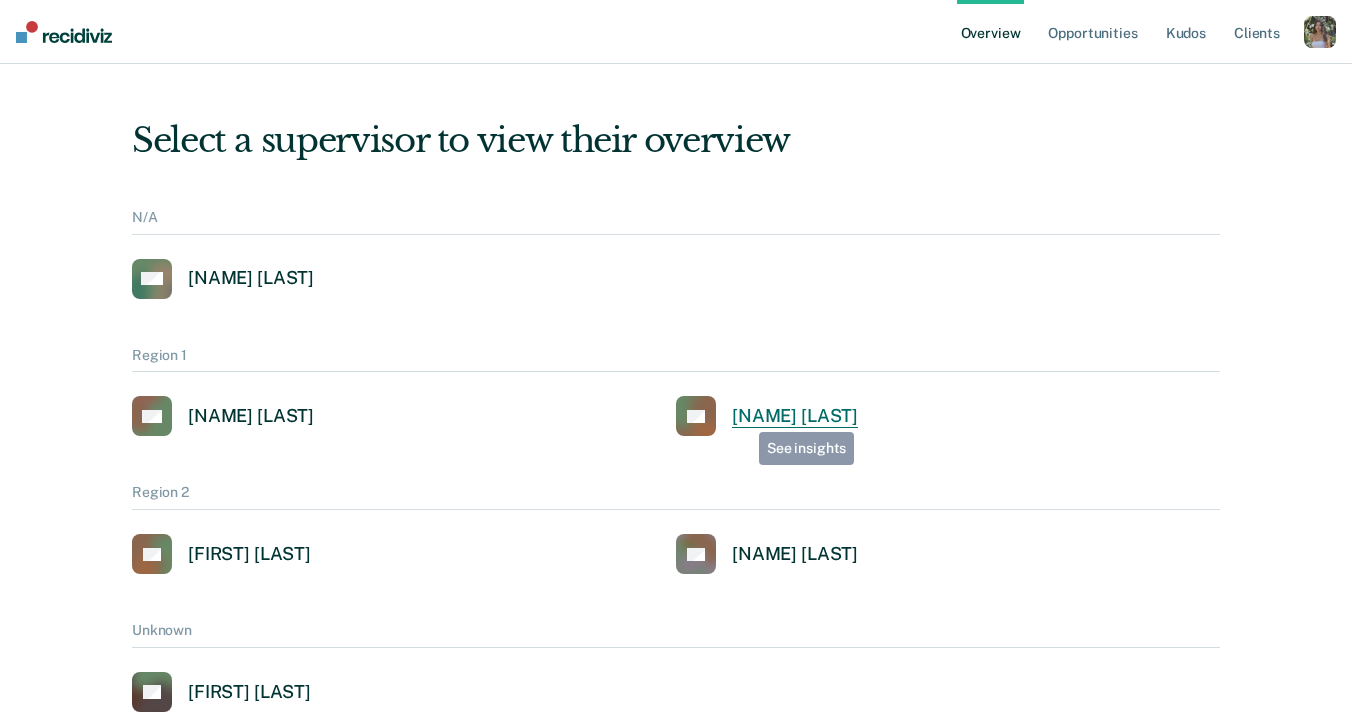click on "[NAME] [LAST]" at bounding box center (795, 416) 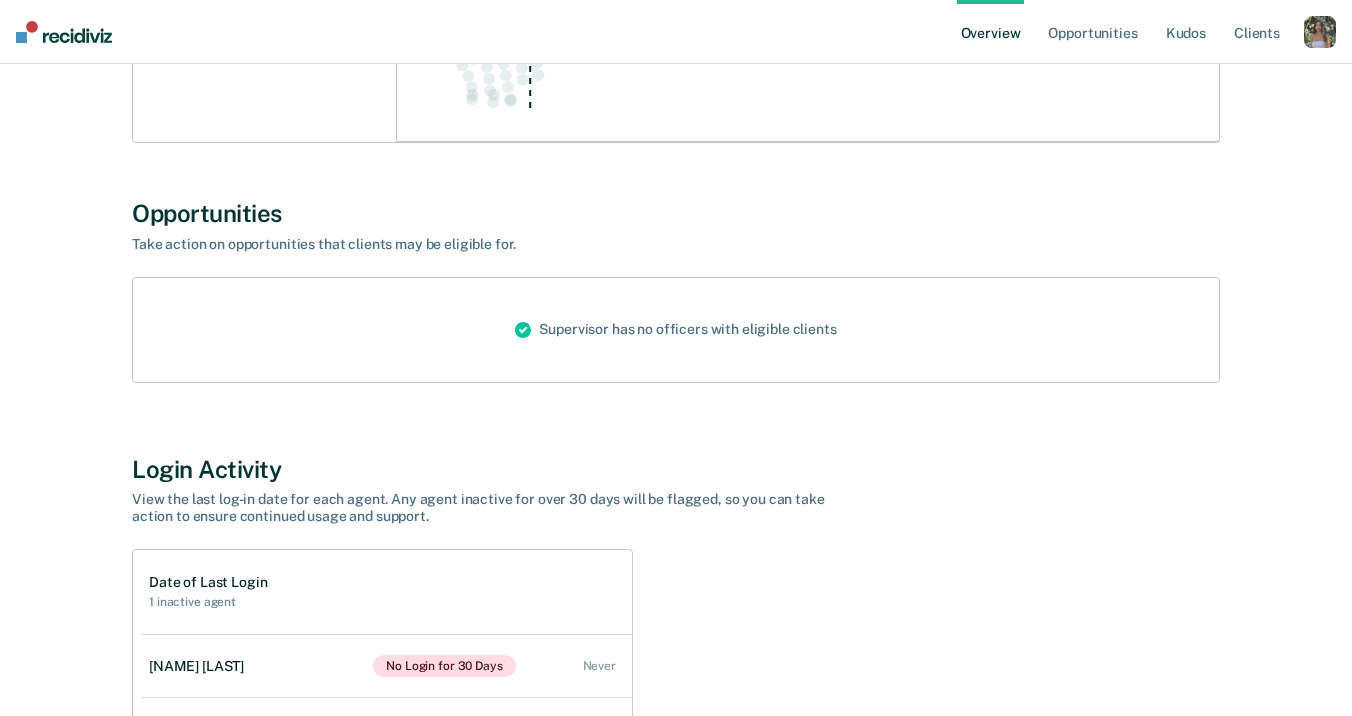 scroll, scrollTop: 537, scrollLeft: 0, axis: vertical 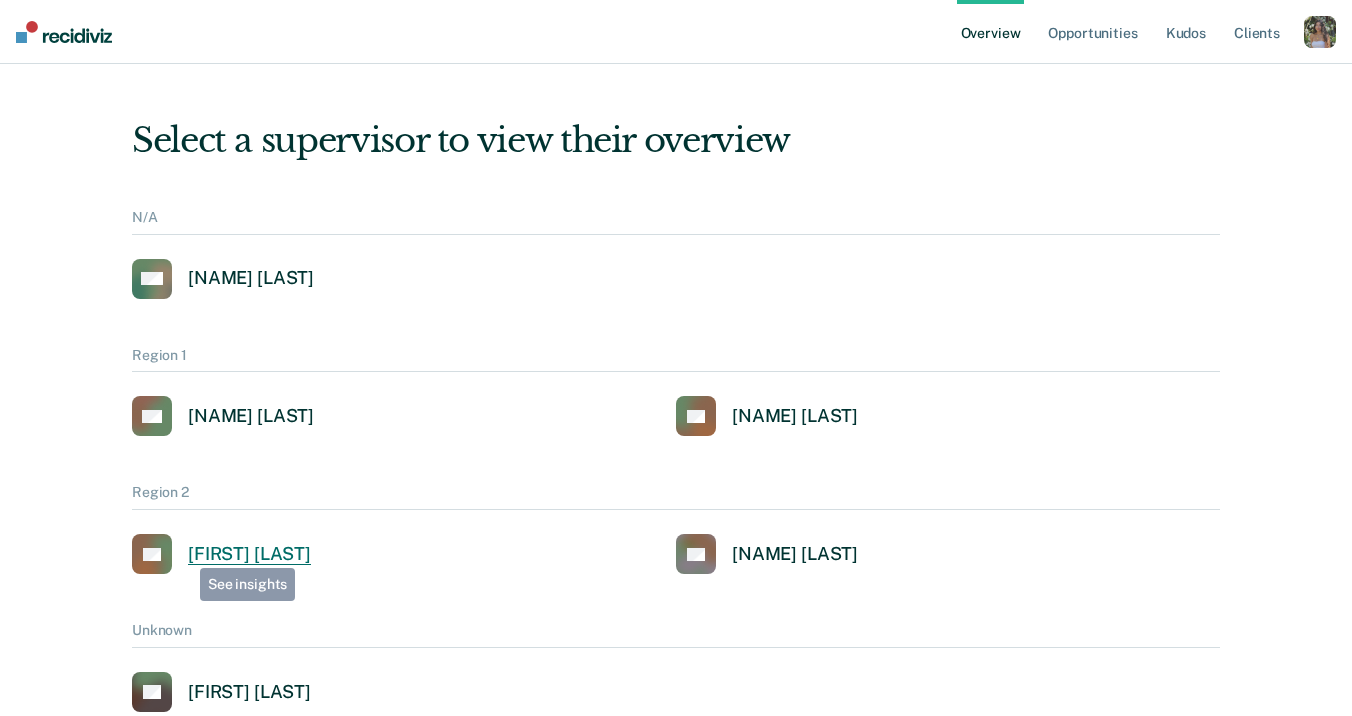 click on "[FIRST] [LAST]" at bounding box center (249, 554) 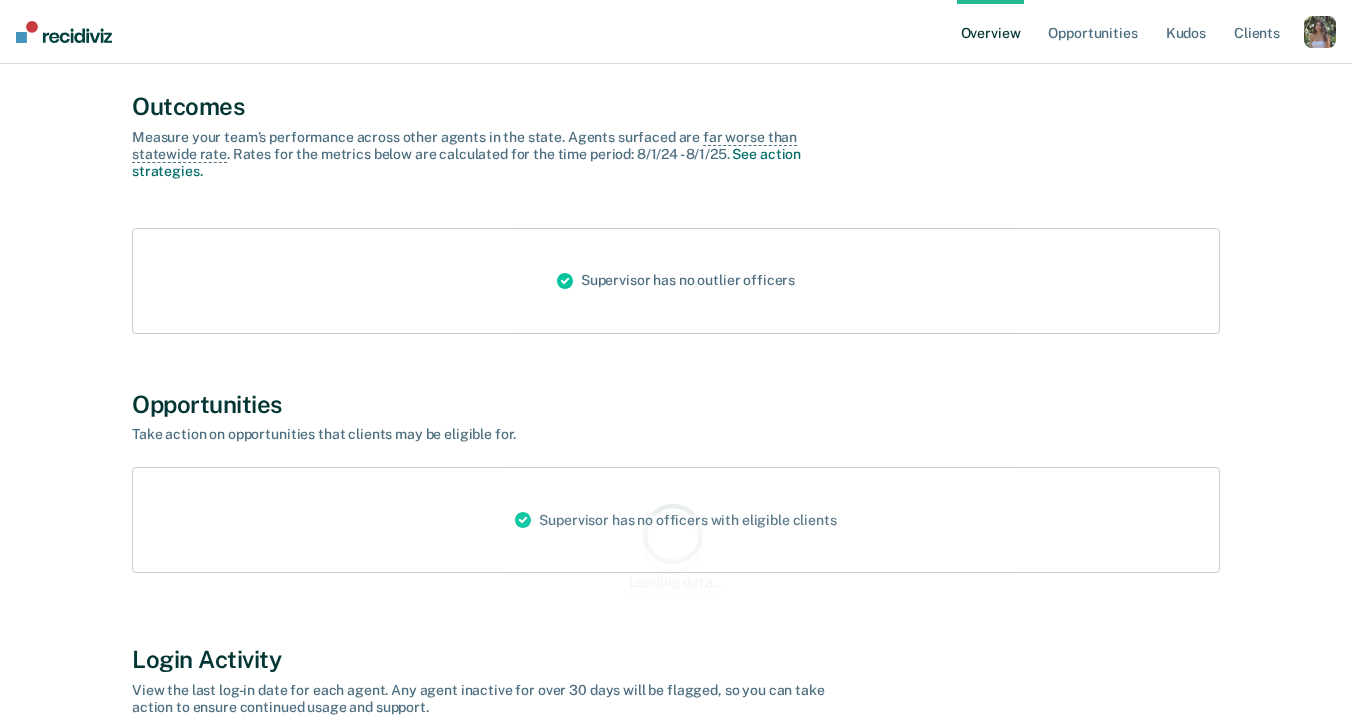 scroll, scrollTop: 484, scrollLeft: 0, axis: vertical 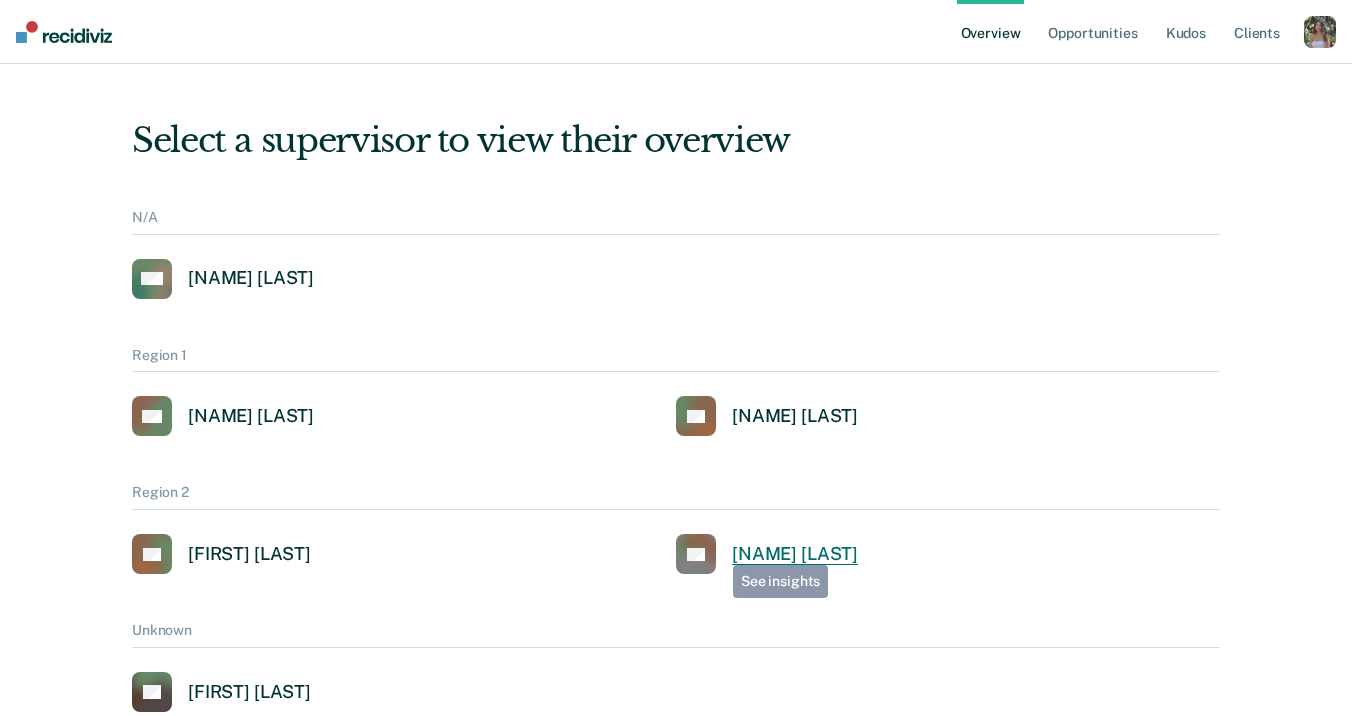 click on "[NAME] [LAST]" at bounding box center (795, 554) 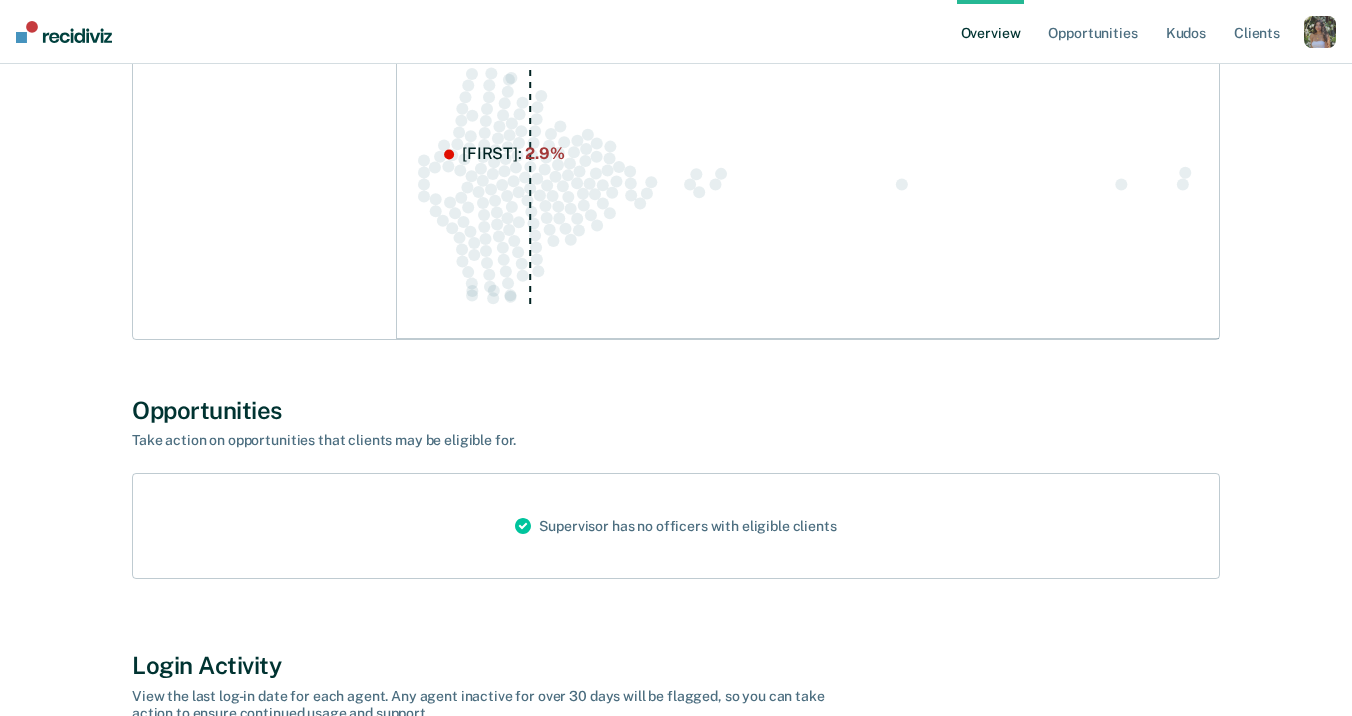 scroll, scrollTop: 907, scrollLeft: 0, axis: vertical 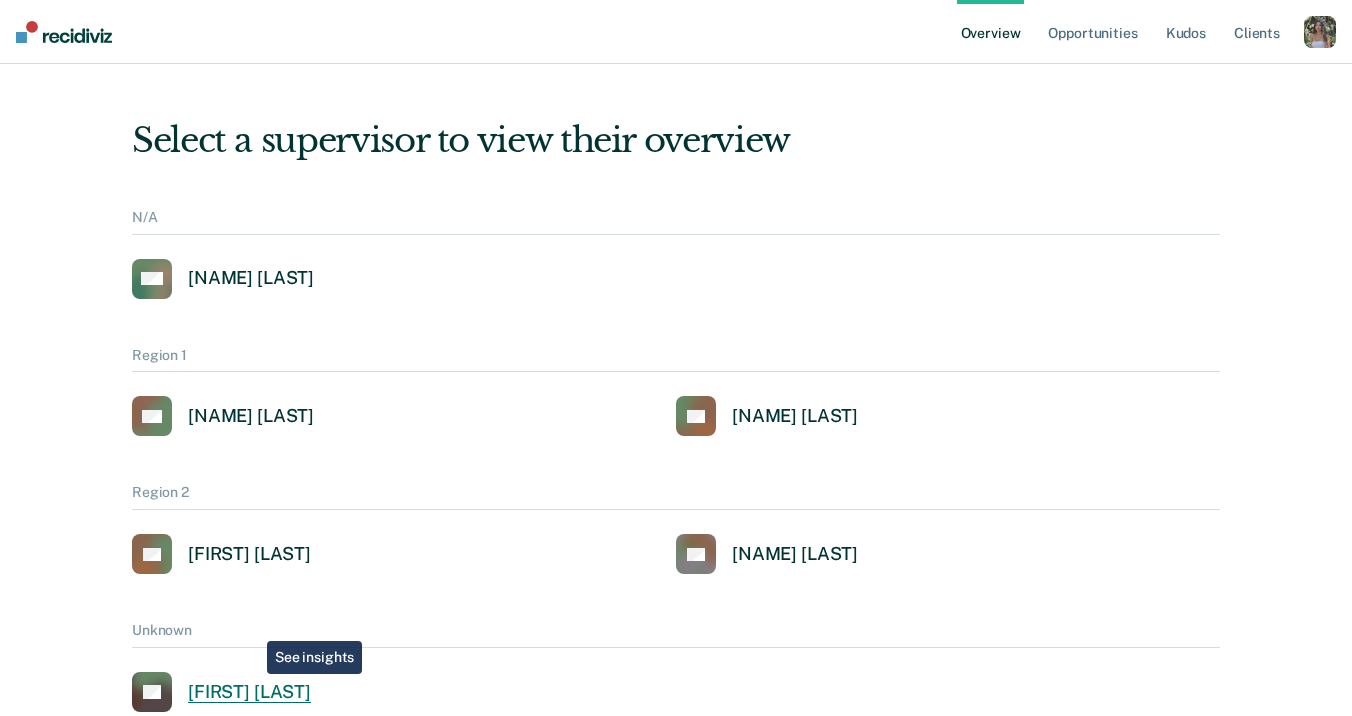 click on "[FIRST] [LAST]" at bounding box center [249, 692] 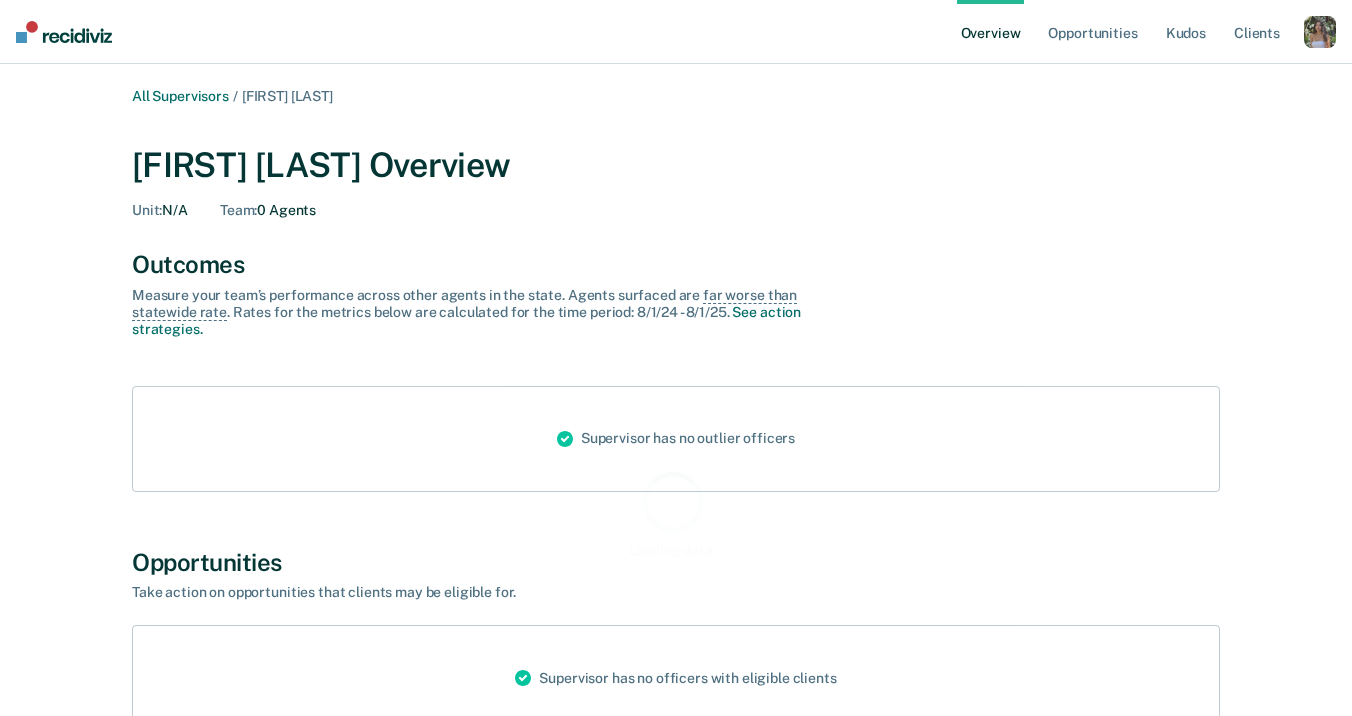 scroll, scrollTop: 285, scrollLeft: 0, axis: vertical 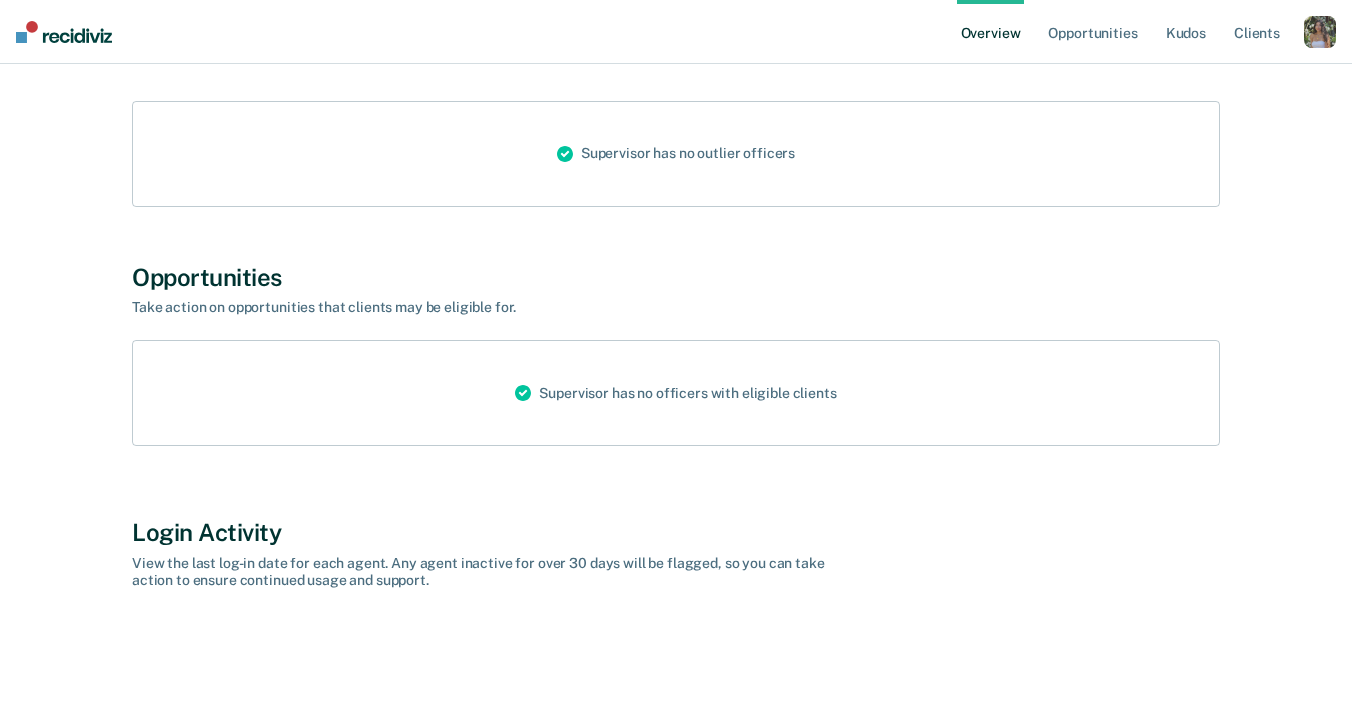 click on "Overview Opportunities Kudos Client s" at bounding box center (1130, 32) 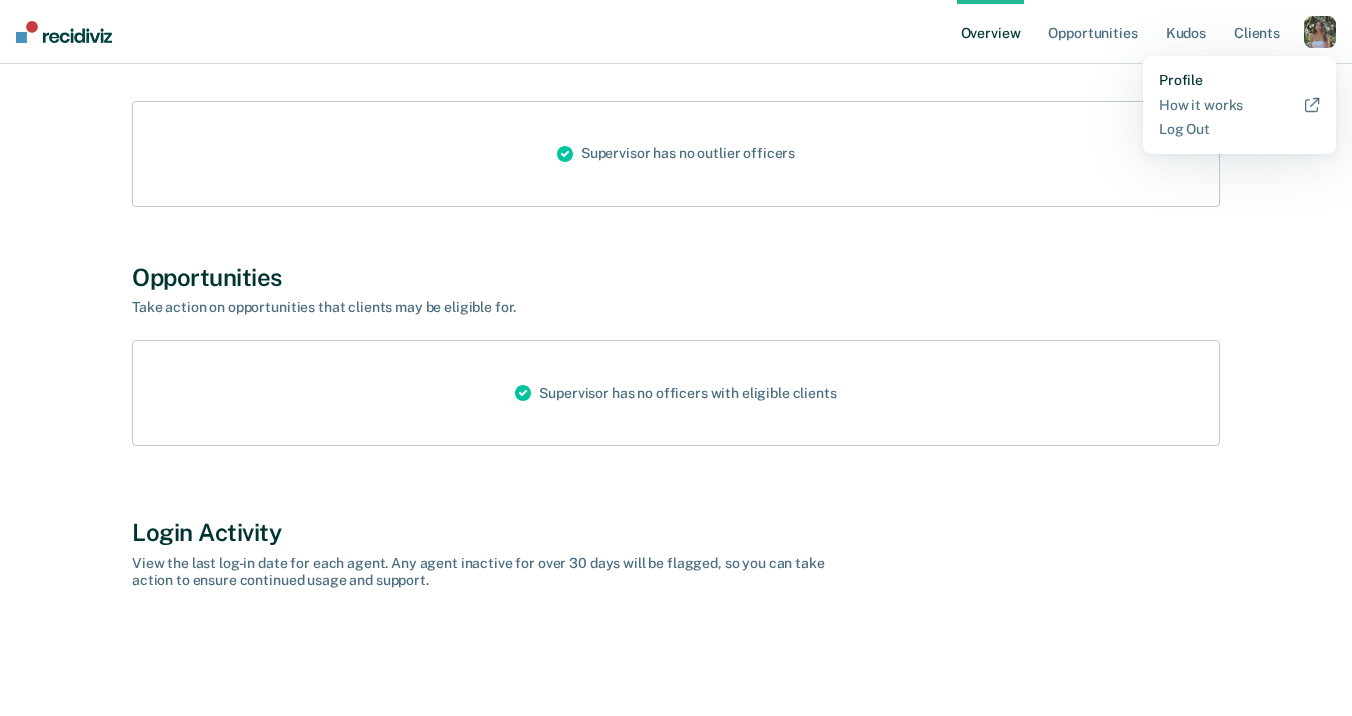 click on "Profile" at bounding box center (1239, 80) 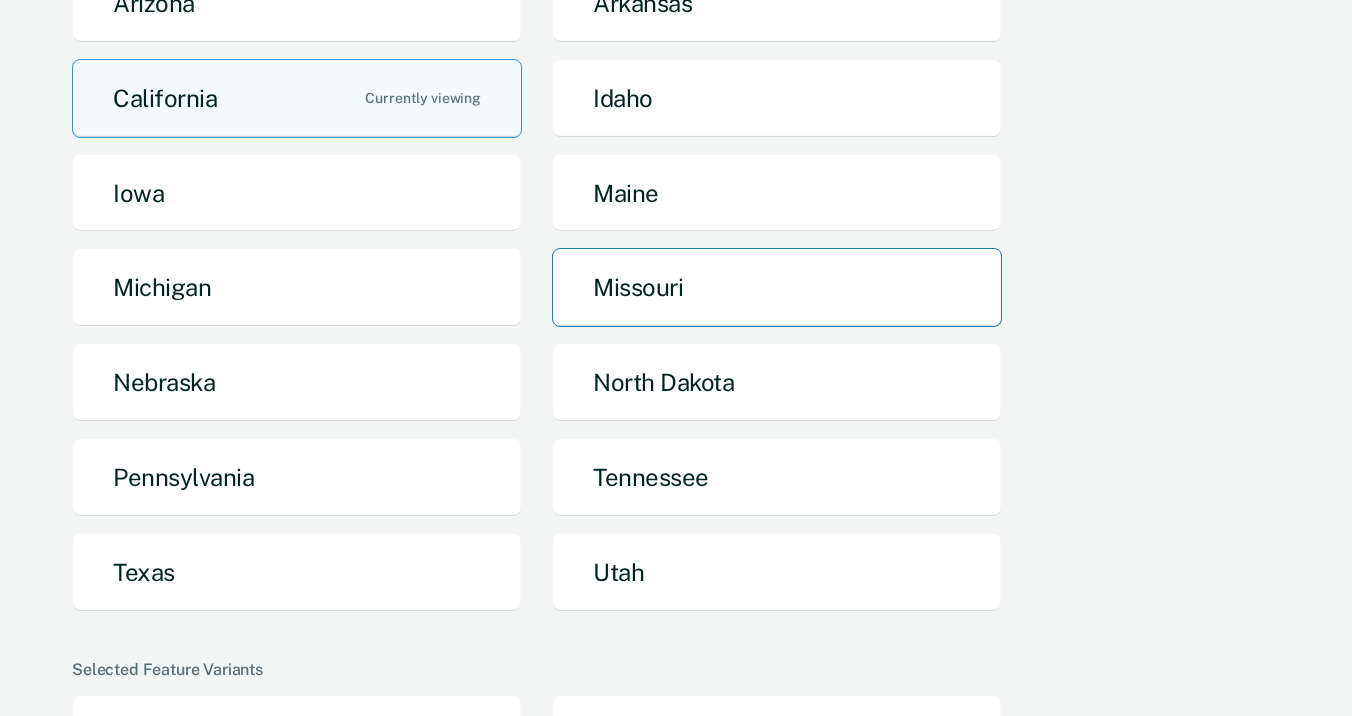 click on "Missouri" at bounding box center [777, 287] 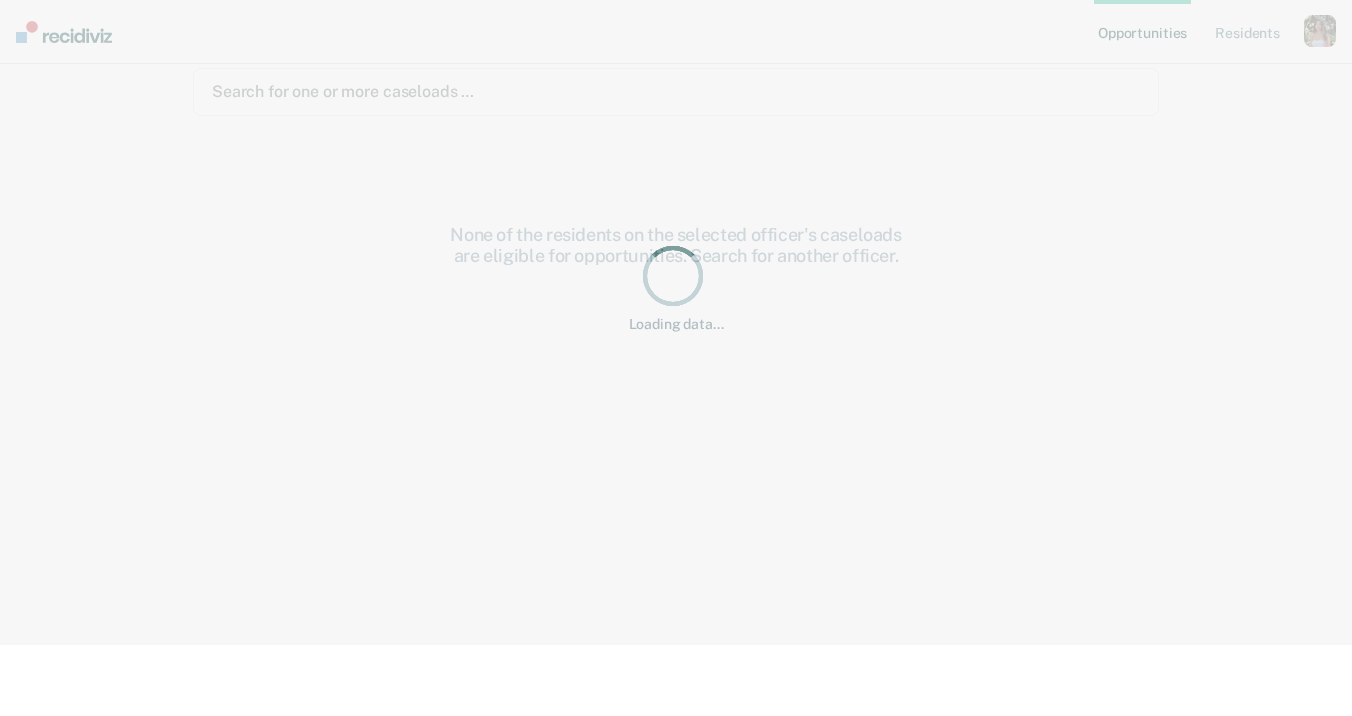 scroll, scrollTop: 0, scrollLeft: 0, axis: both 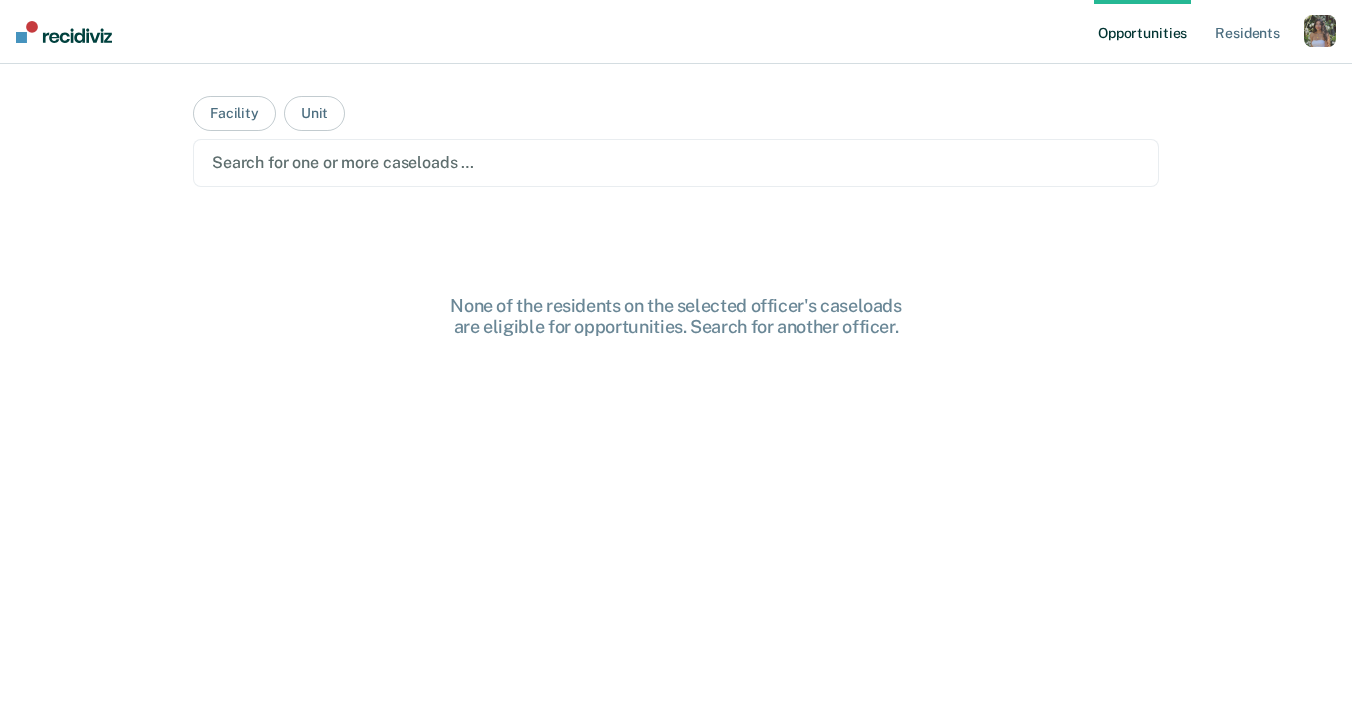 click at bounding box center [1320, 31] 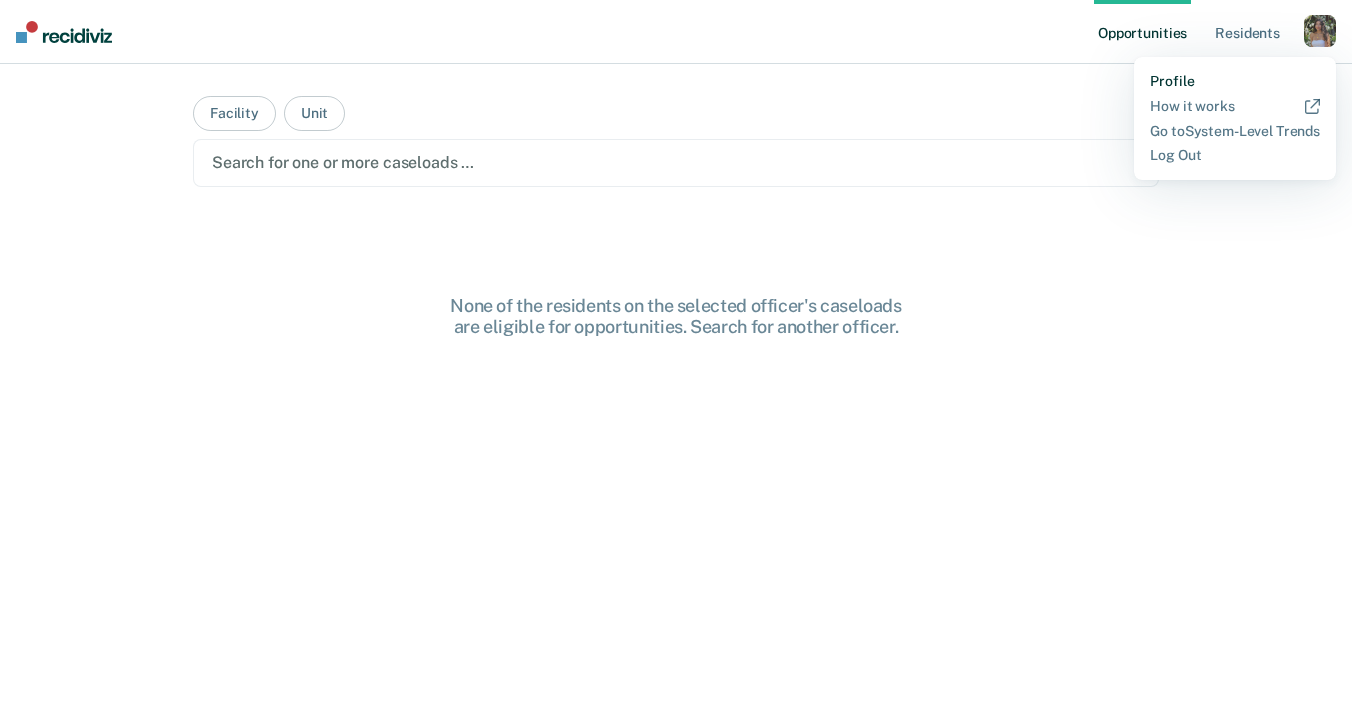 click on "Profile" at bounding box center (1235, 81) 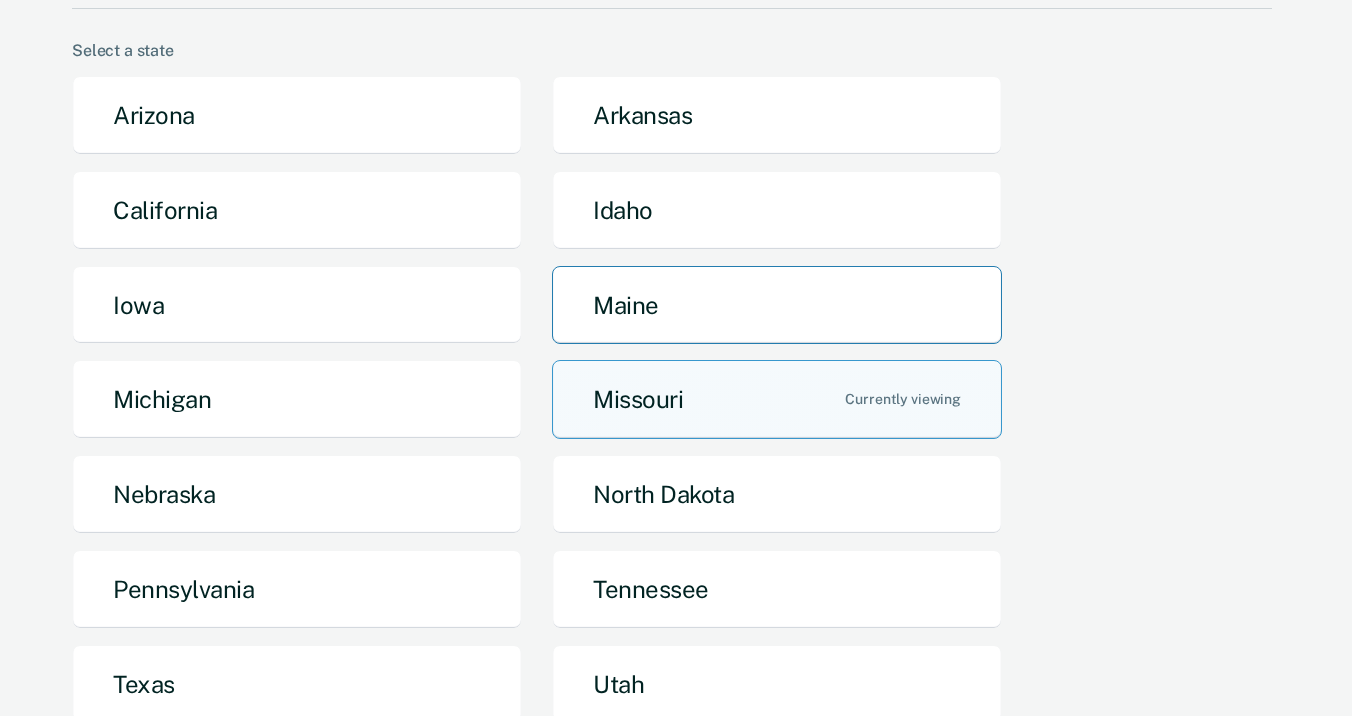 scroll, scrollTop: 202, scrollLeft: 0, axis: vertical 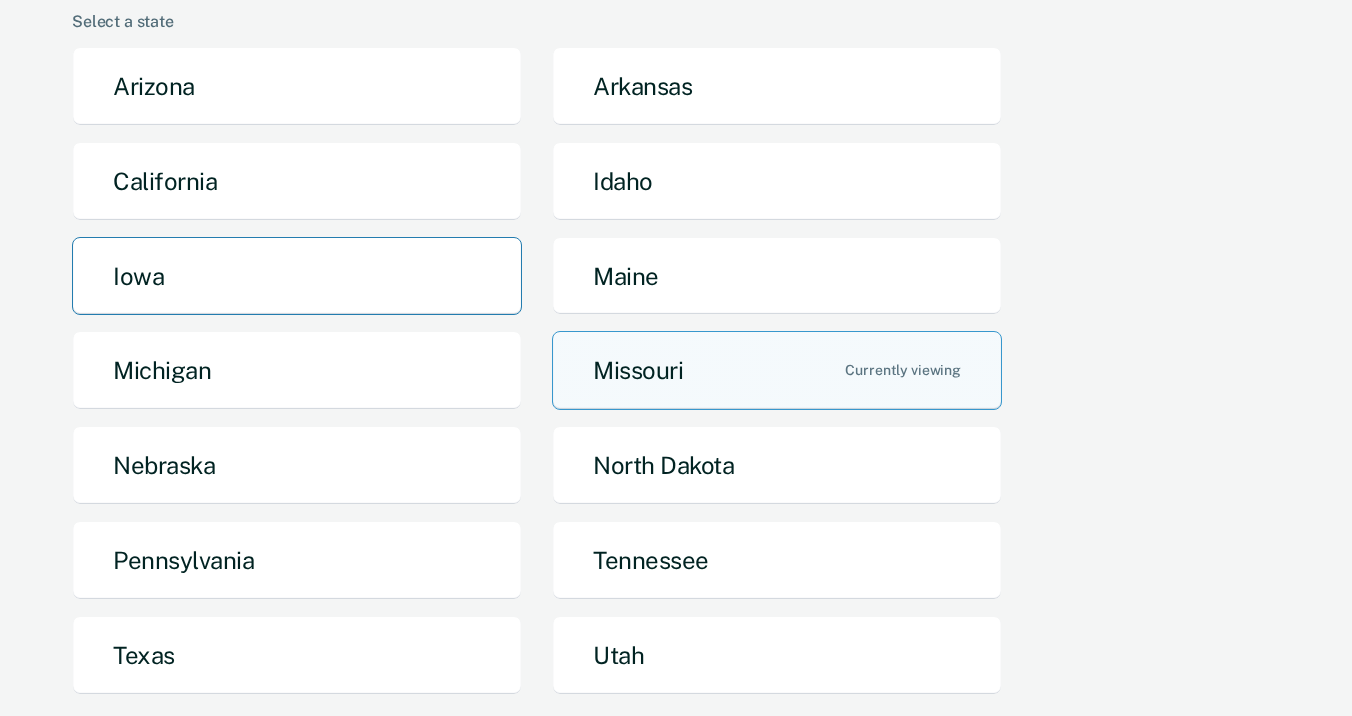 click on "Iowa" at bounding box center [297, 276] 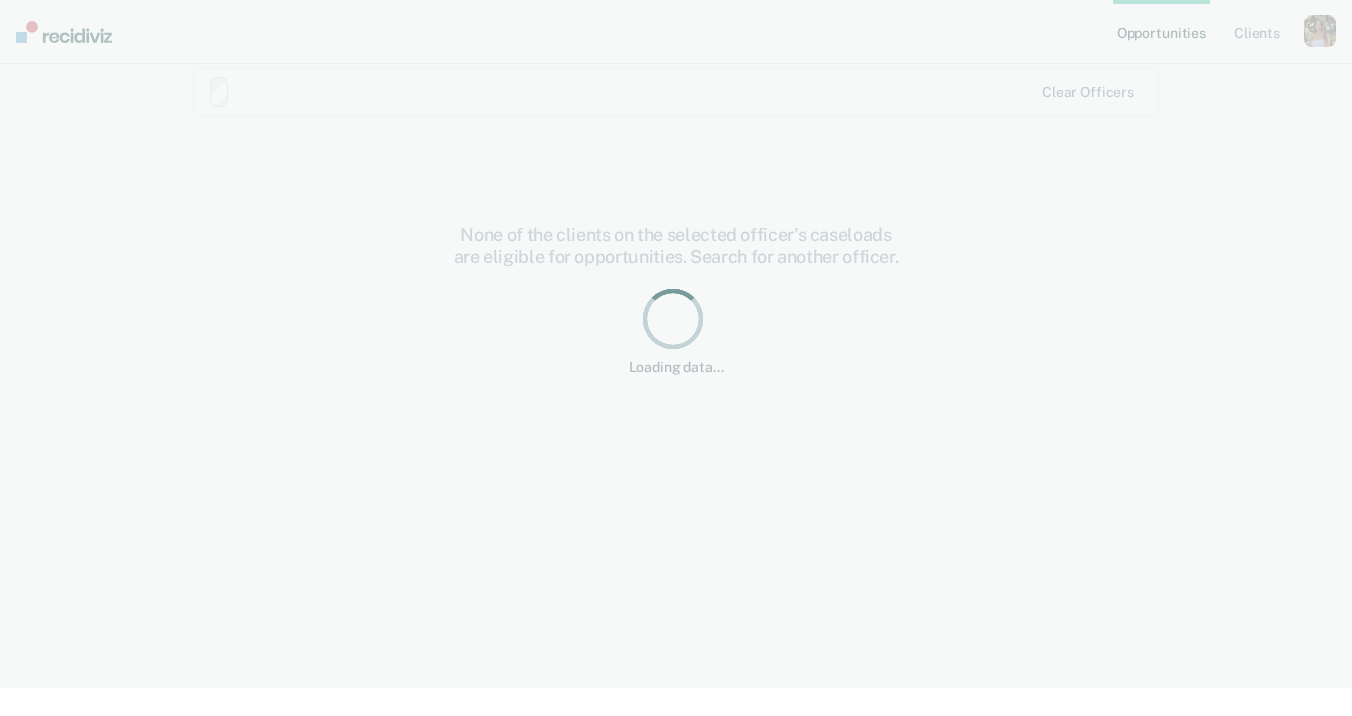scroll, scrollTop: 0, scrollLeft: 0, axis: both 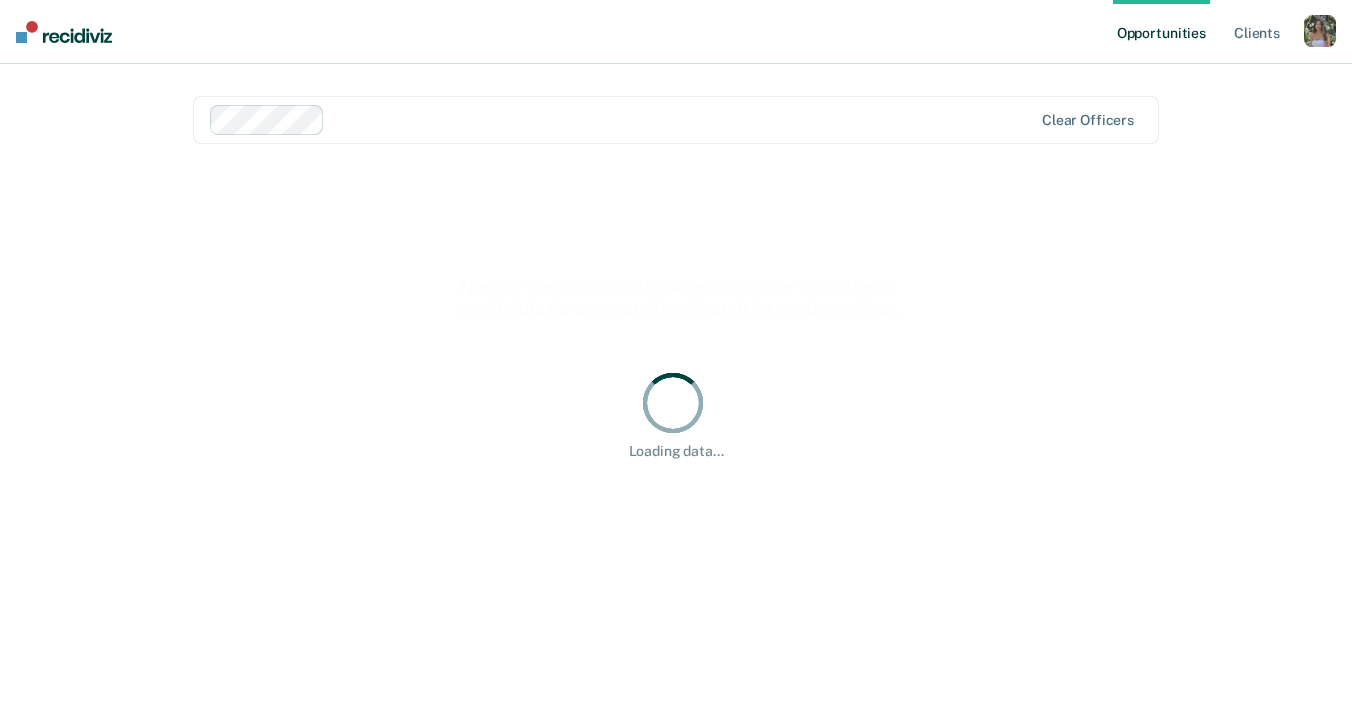 click at bounding box center [1320, 31] 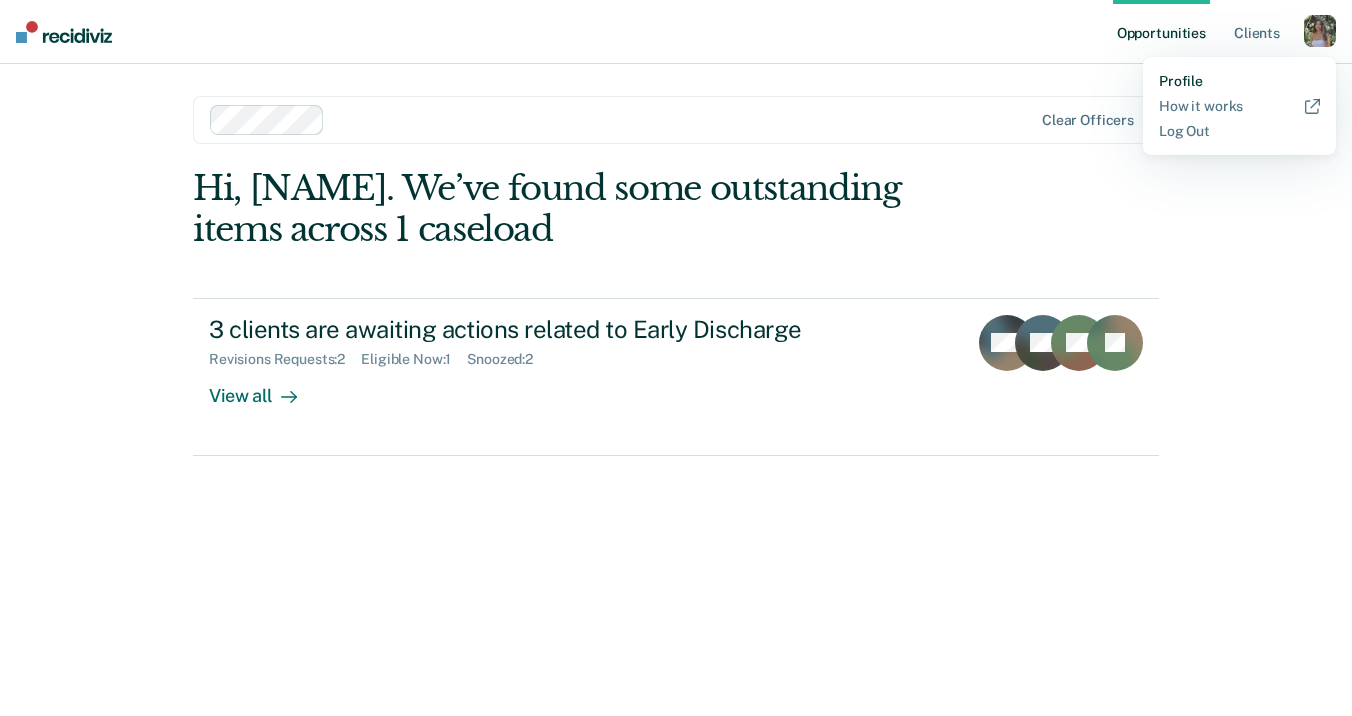 click on "Profile" at bounding box center (1239, 81) 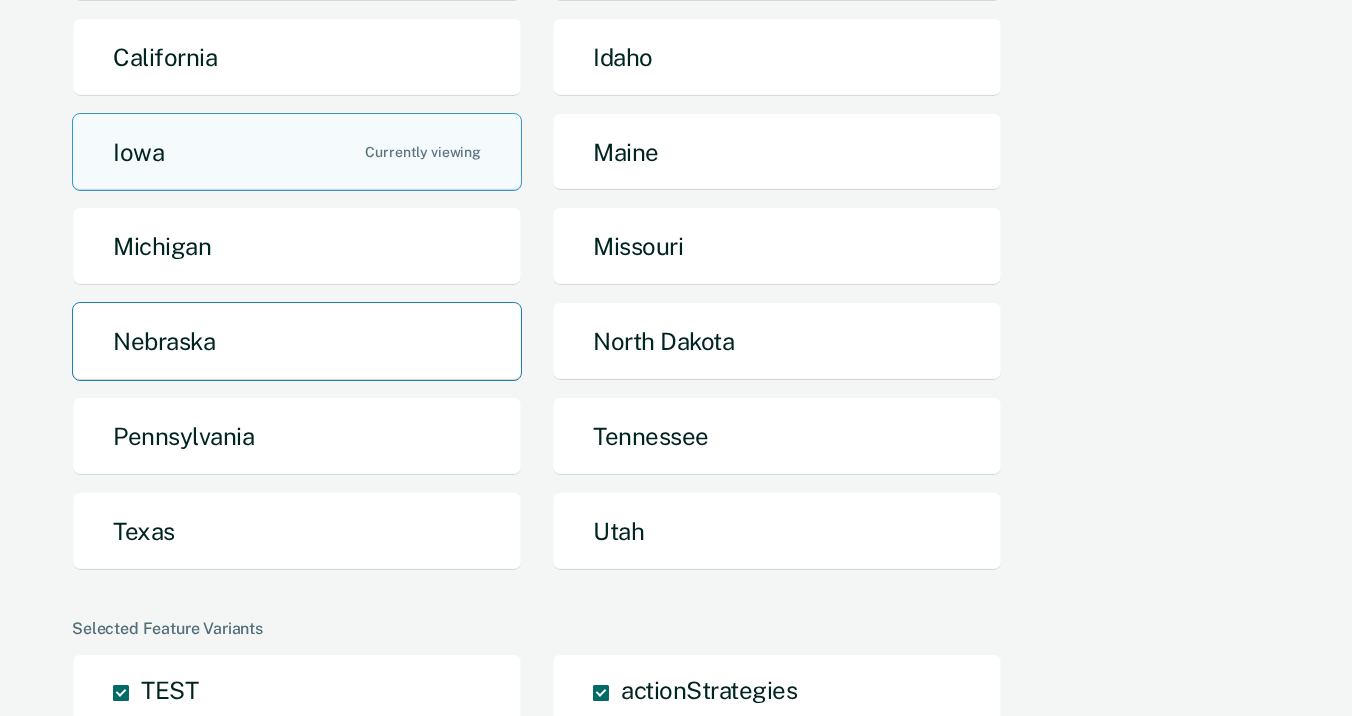 scroll, scrollTop: 358, scrollLeft: 0, axis: vertical 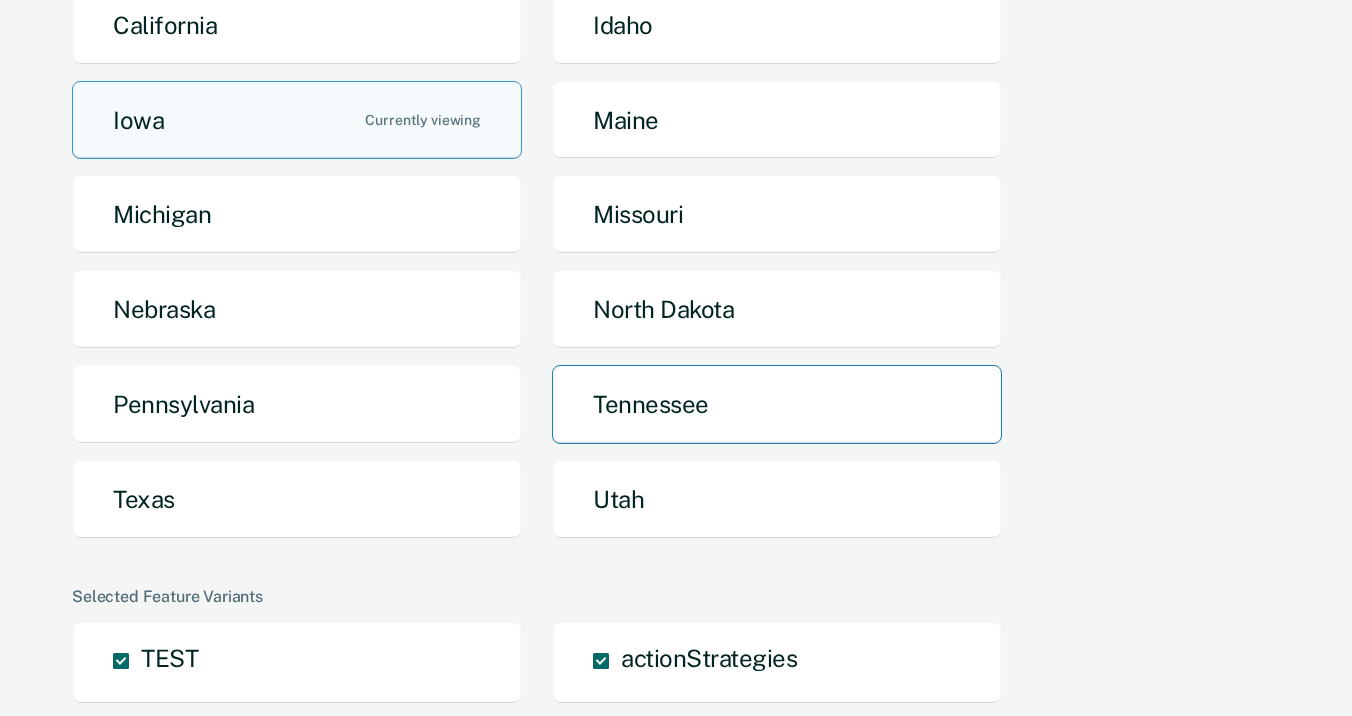 click on "Tennessee" at bounding box center [777, 404] 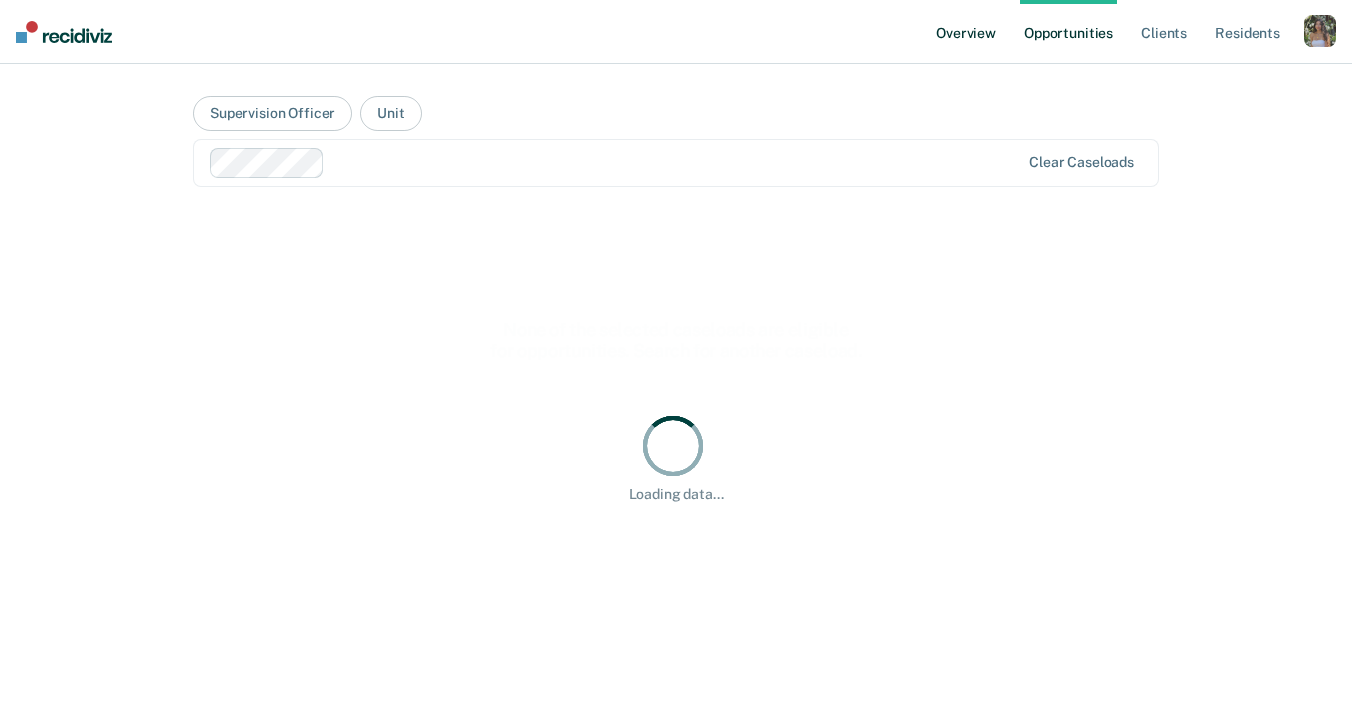 click on "Overview" at bounding box center [966, 32] 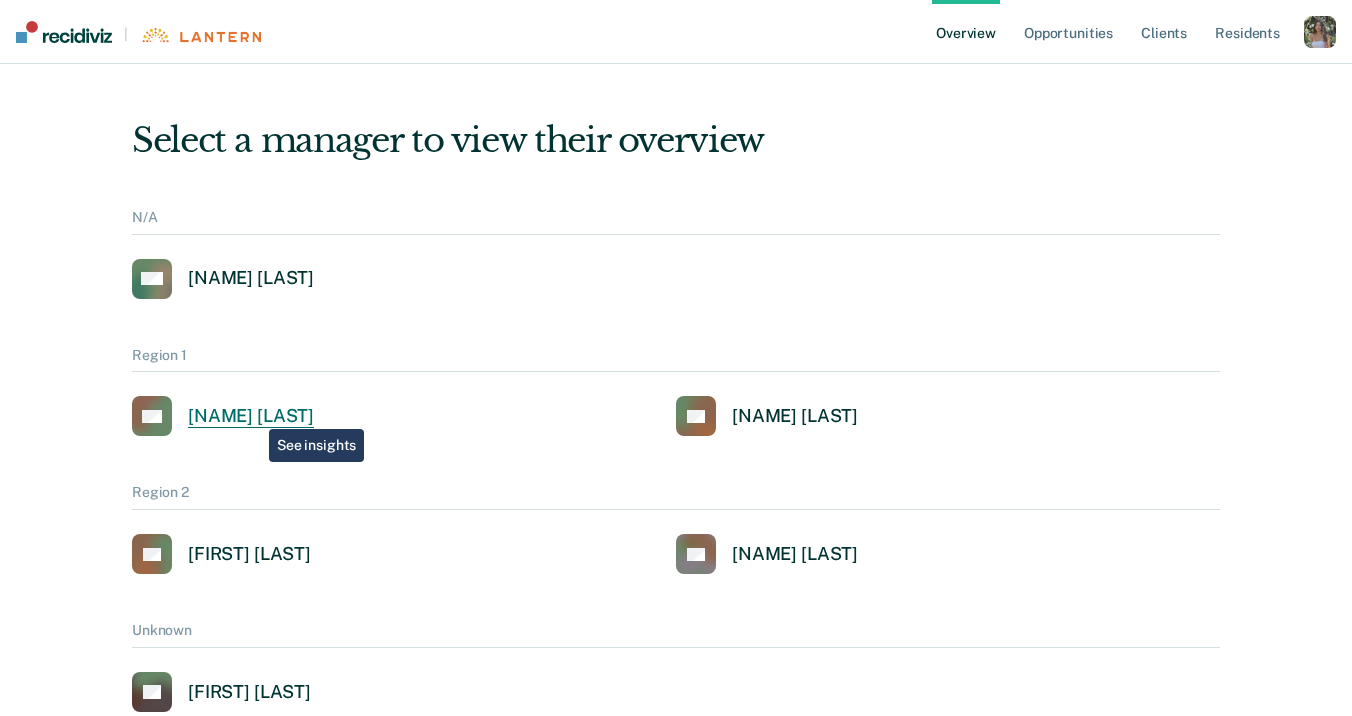 click on "[NAME] [LAST]" at bounding box center [251, 416] 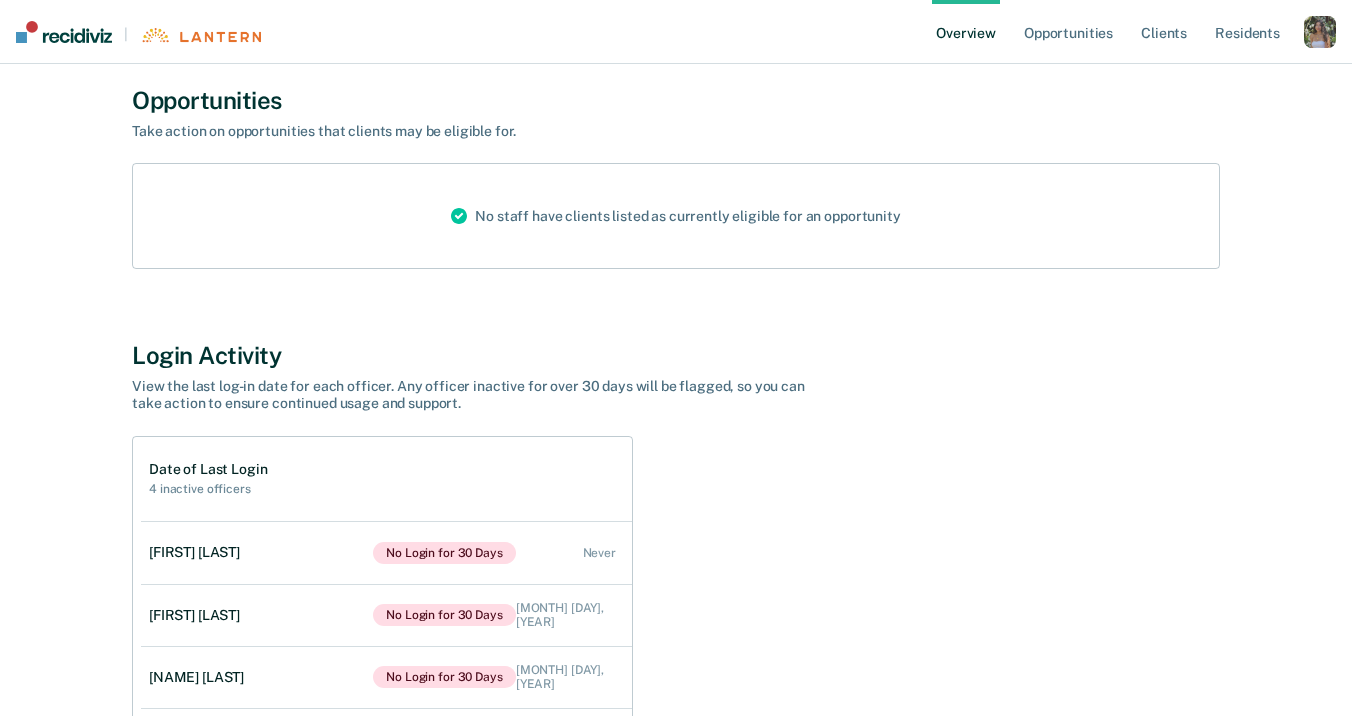 scroll, scrollTop: 2166, scrollLeft: 0, axis: vertical 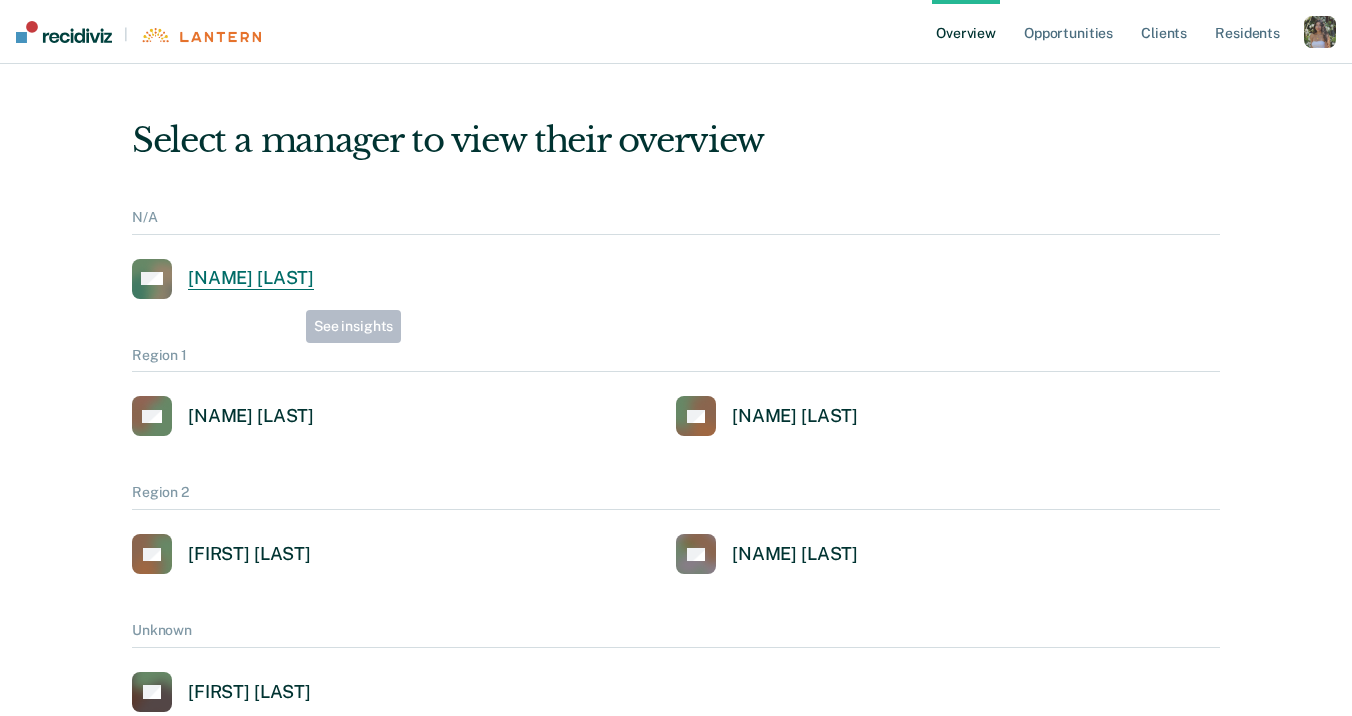 click on "[NAME] [LAST]" at bounding box center (251, 278) 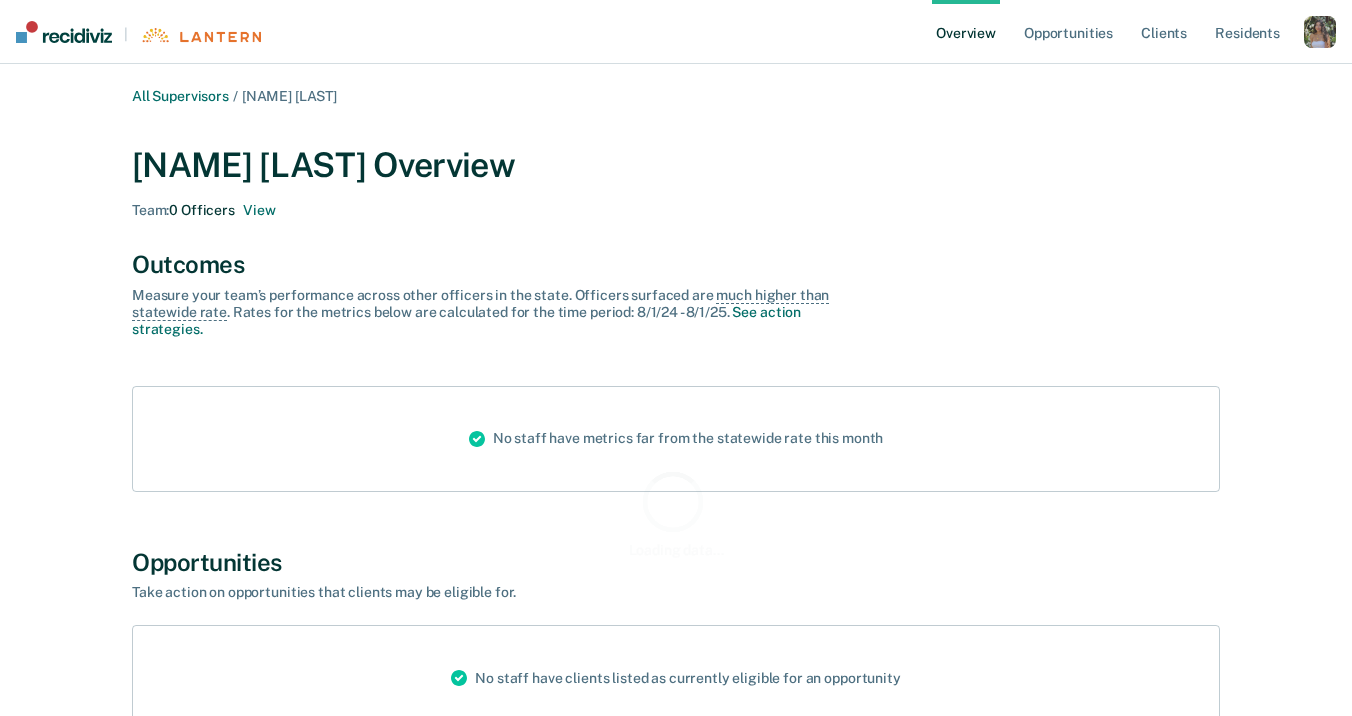 scroll, scrollTop: 285, scrollLeft: 0, axis: vertical 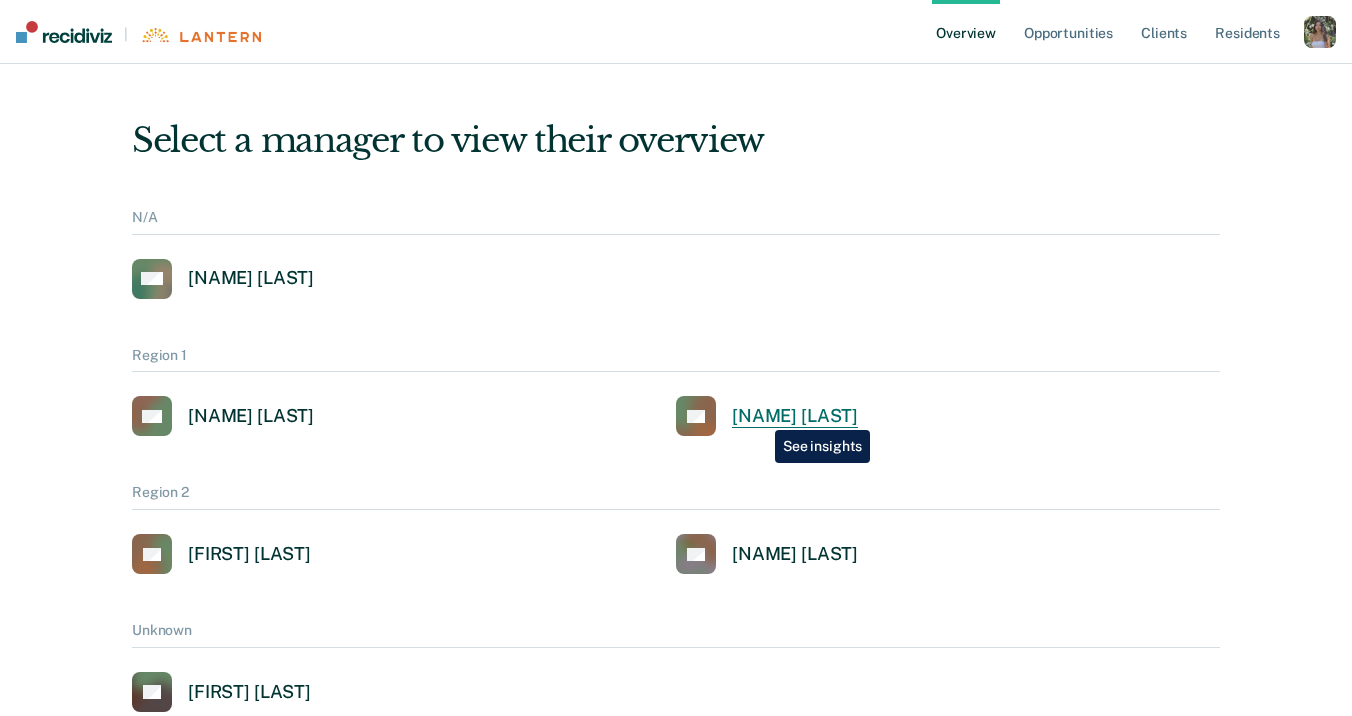 click on "[NAME] [LAST]" at bounding box center [795, 416] 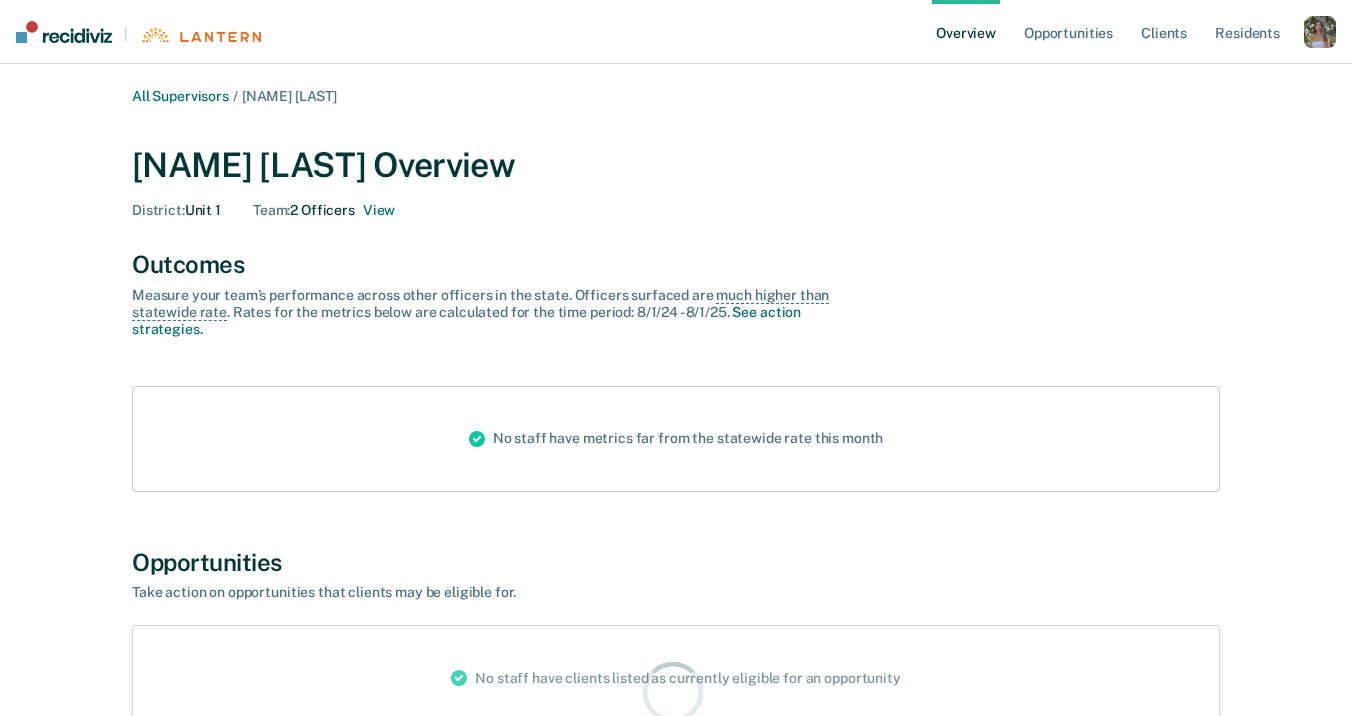scroll, scrollTop: 248, scrollLeft: 0, axis: vertical 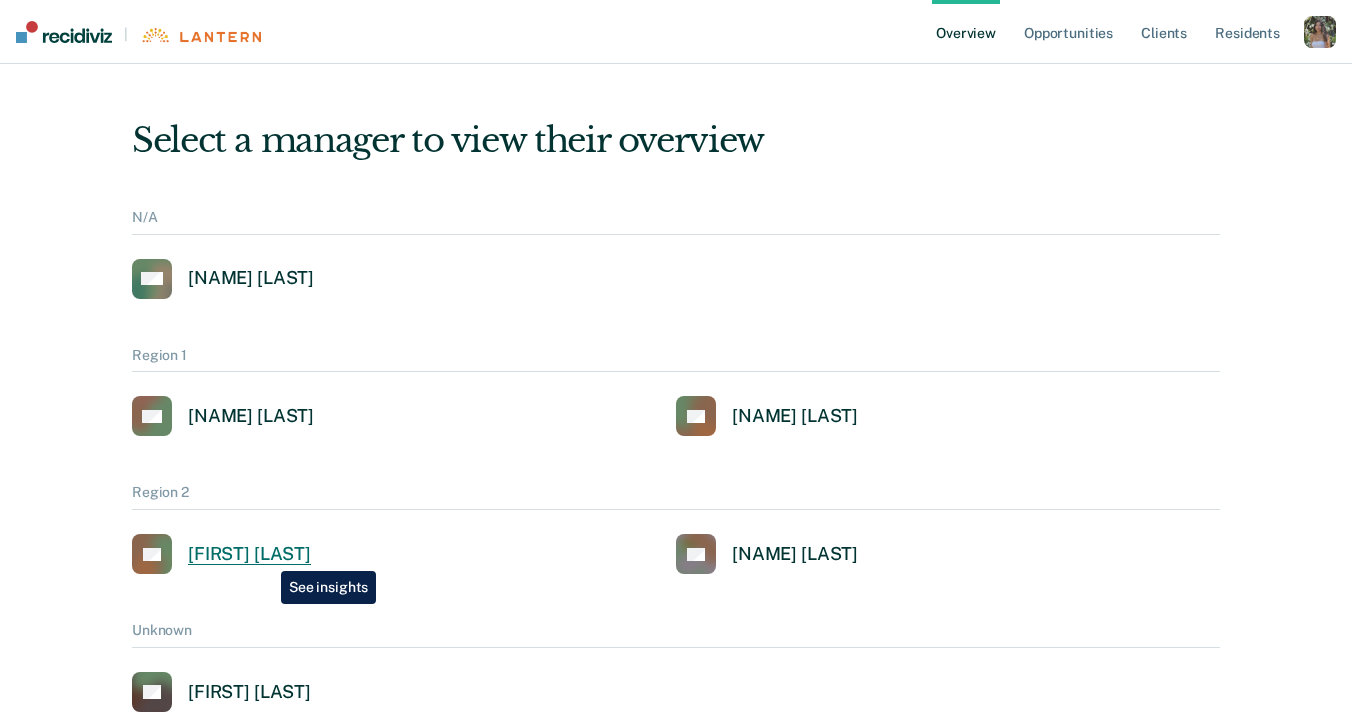 click on "[FIRST] [LAST]" at bounding box center [249, 554] 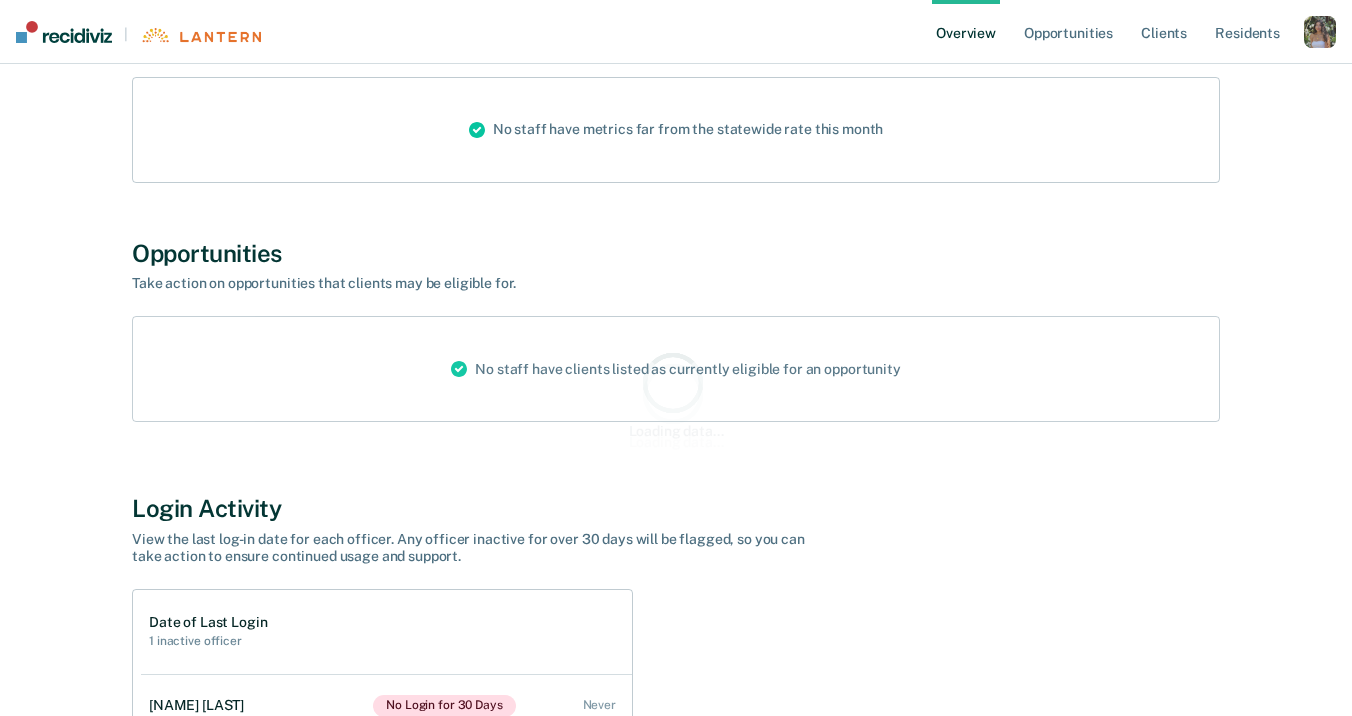 scroll, scrollTop: 643, scrollLeft: 0, axis: vertical 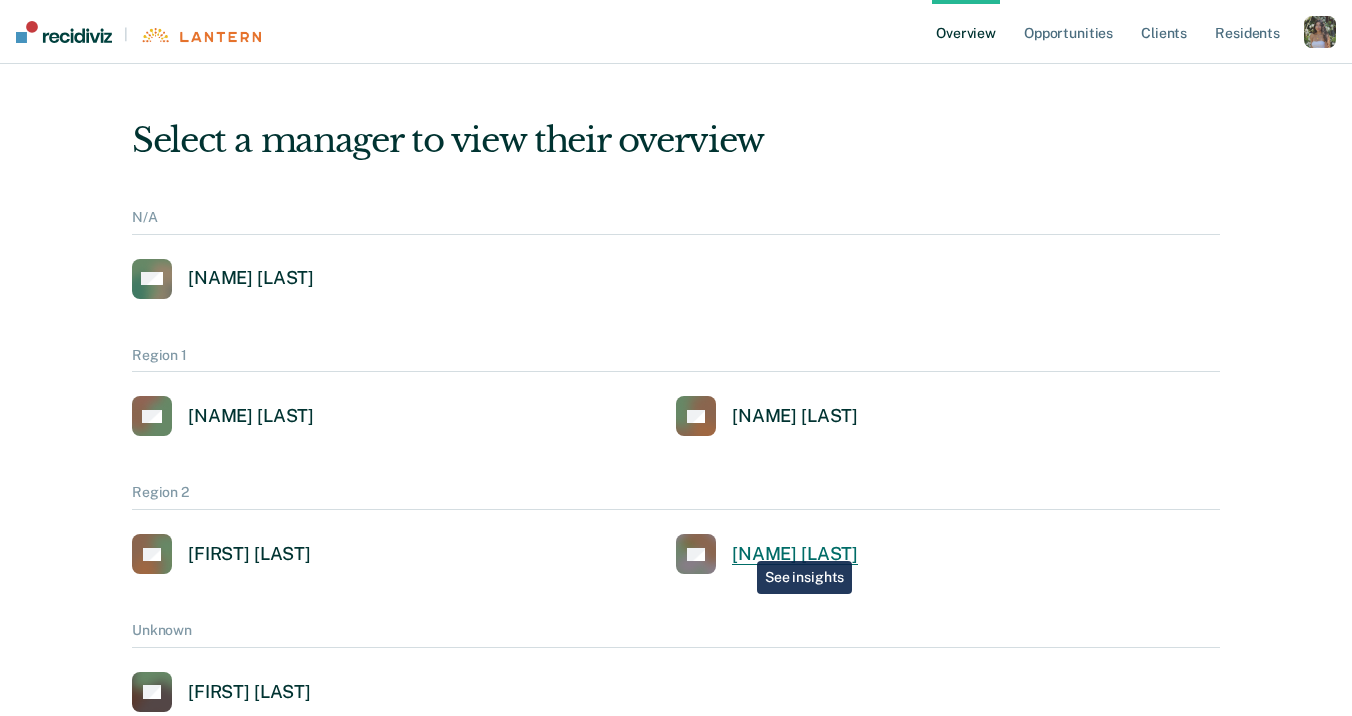 click on "[NAME] [LAST]" at bounding box center [795, 554] 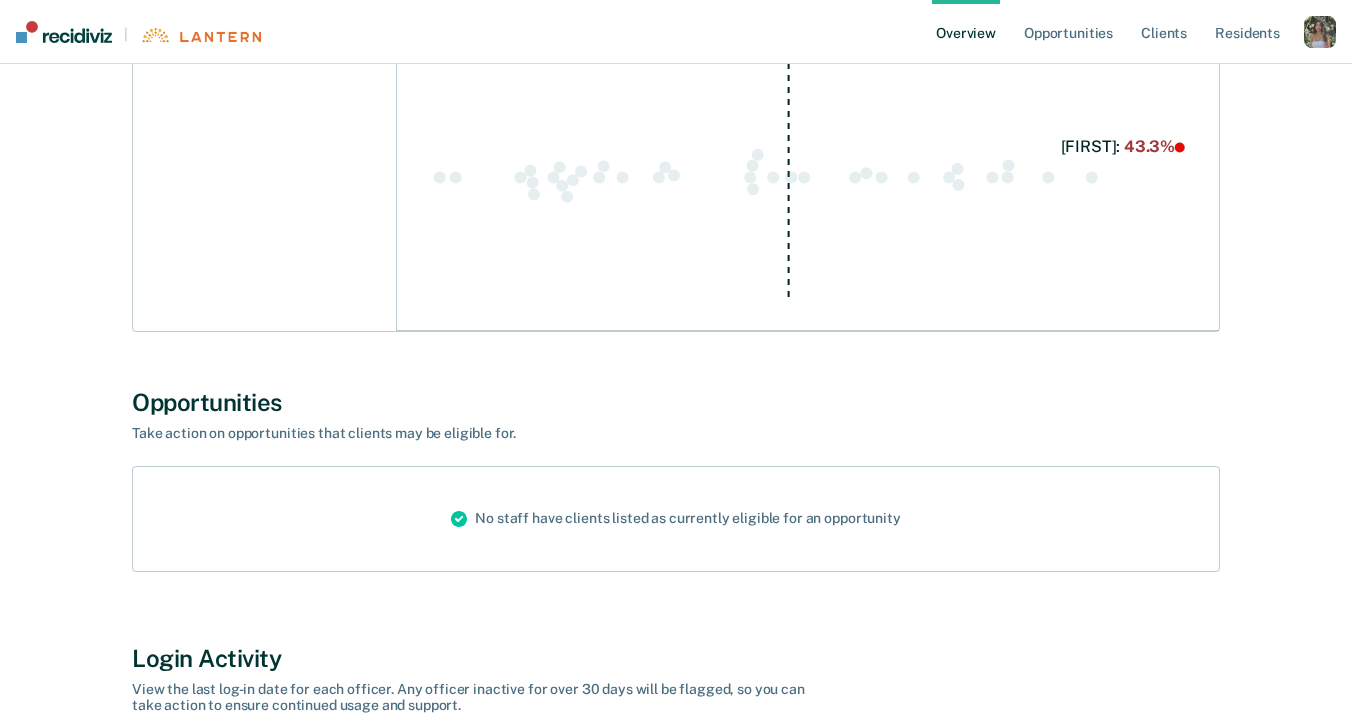 scroll, scrollTop: 1018, scrollLeft: 0, axis: vertical 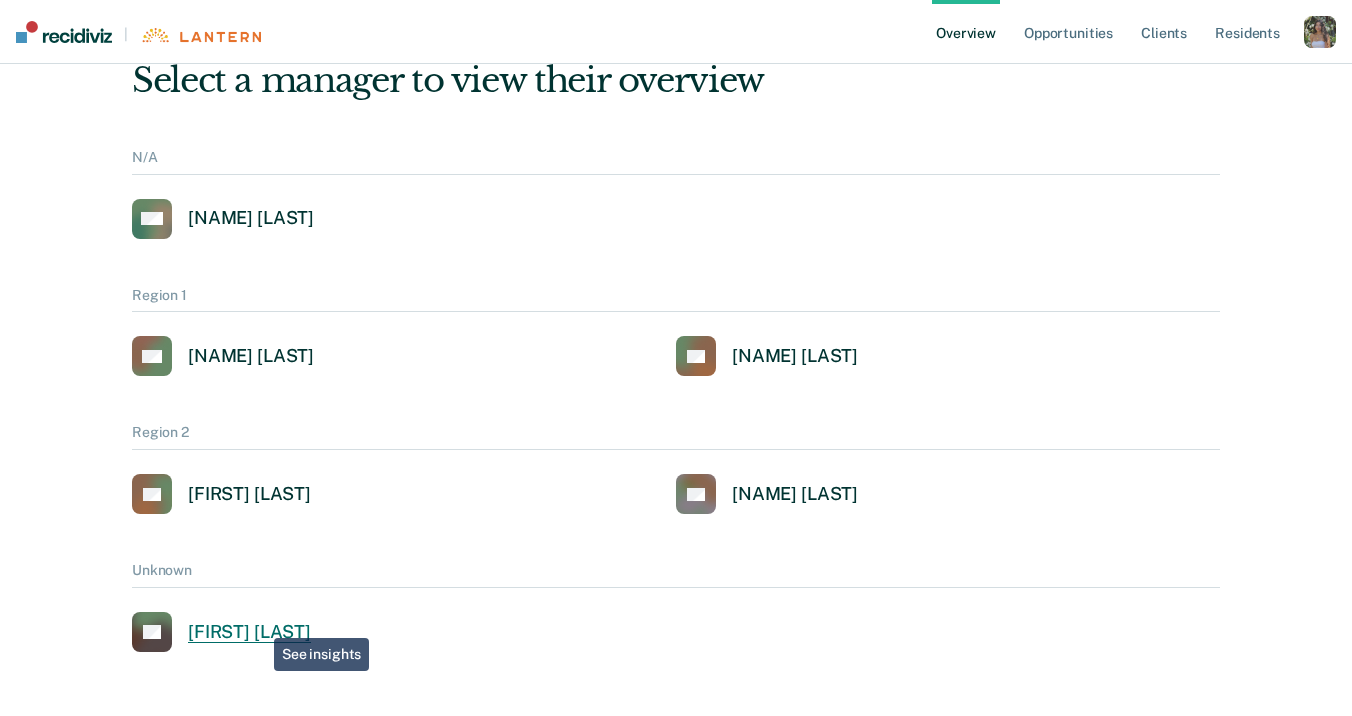 click on "[FIRST] [LAST]" at bounding box center (249, 632) 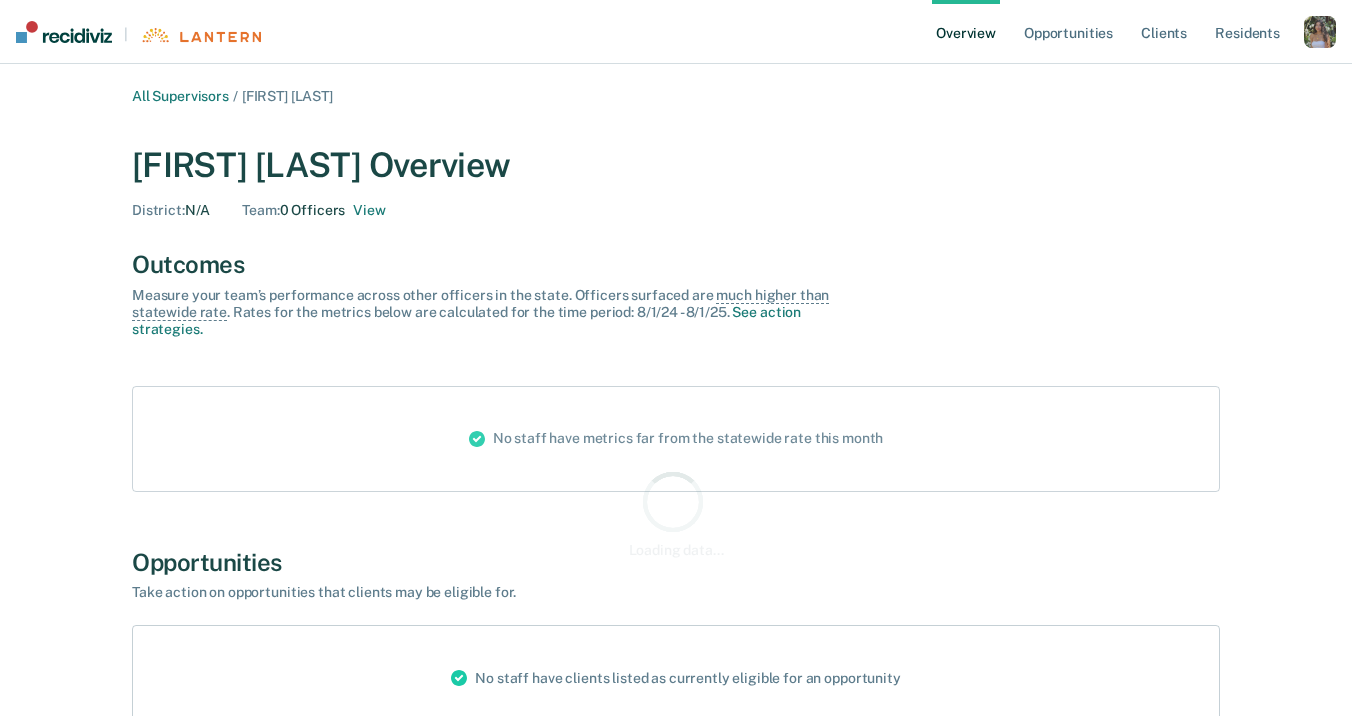 scroll, scrollTop: 285, scrollLeft: 0, axis: vertical 